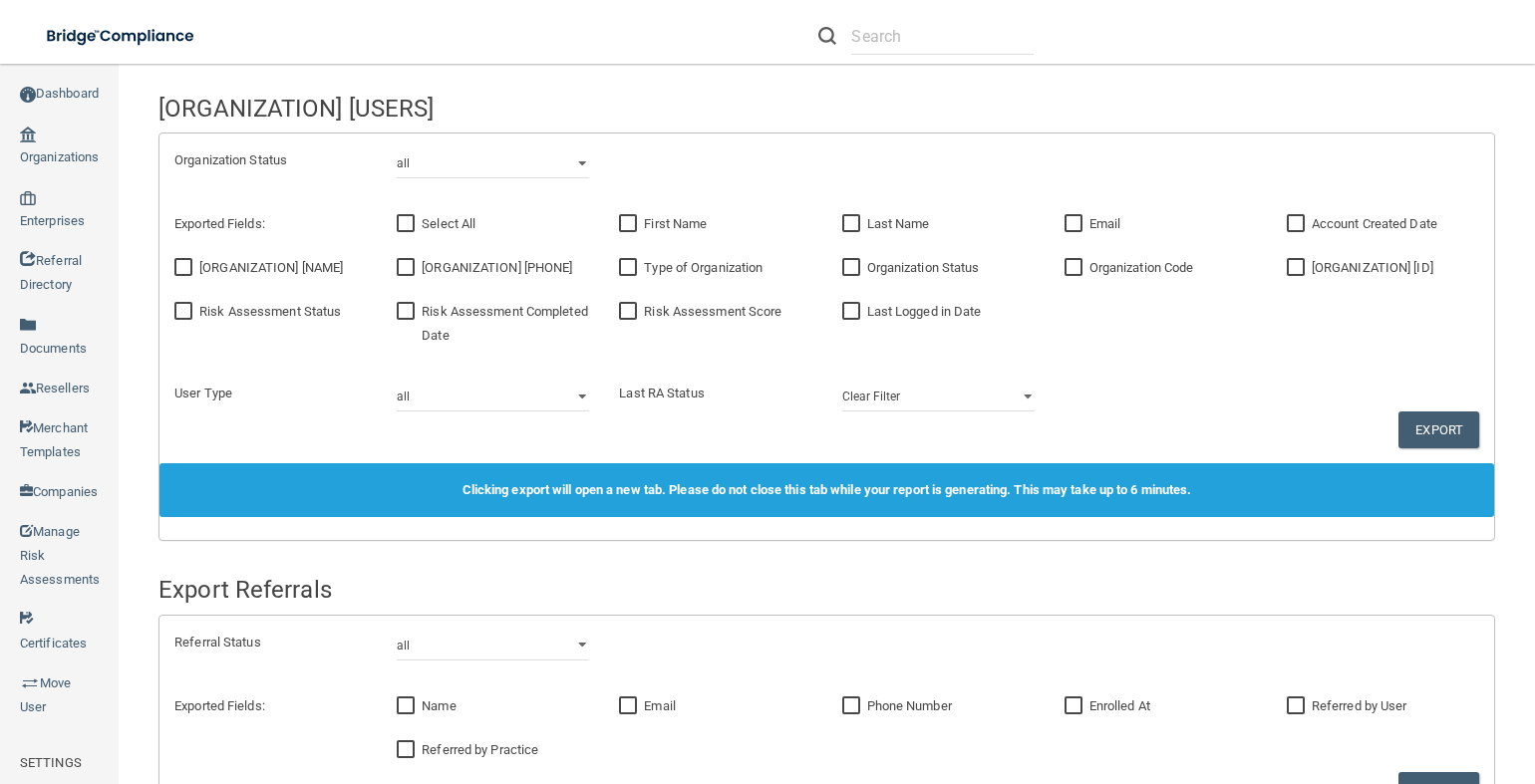 scroll, scrollTop: 0, scrollLeft: 0, axis: both 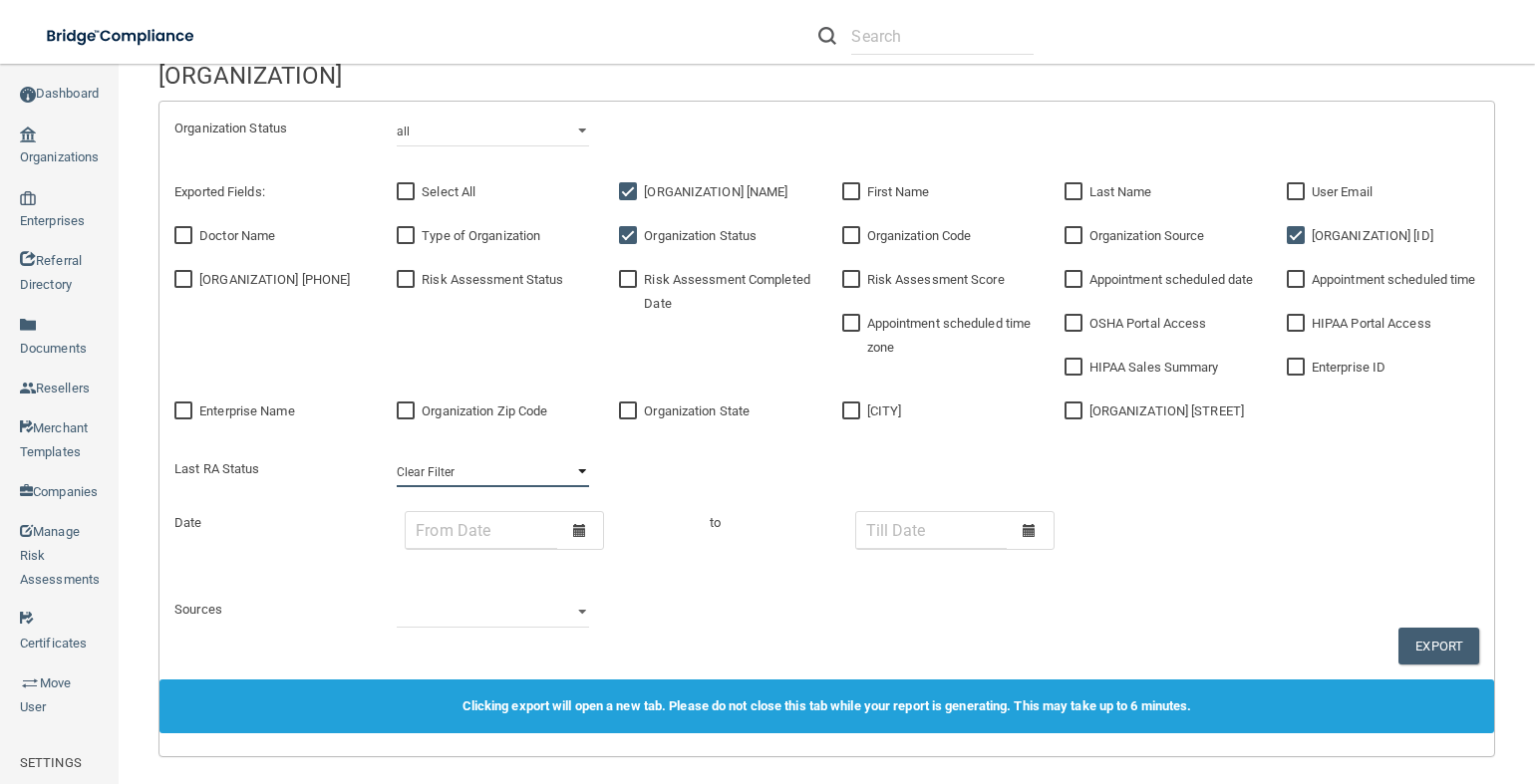 click on "Clear Filter  Incomplete  Not Started  Complete" at bounding box center [492, 472] 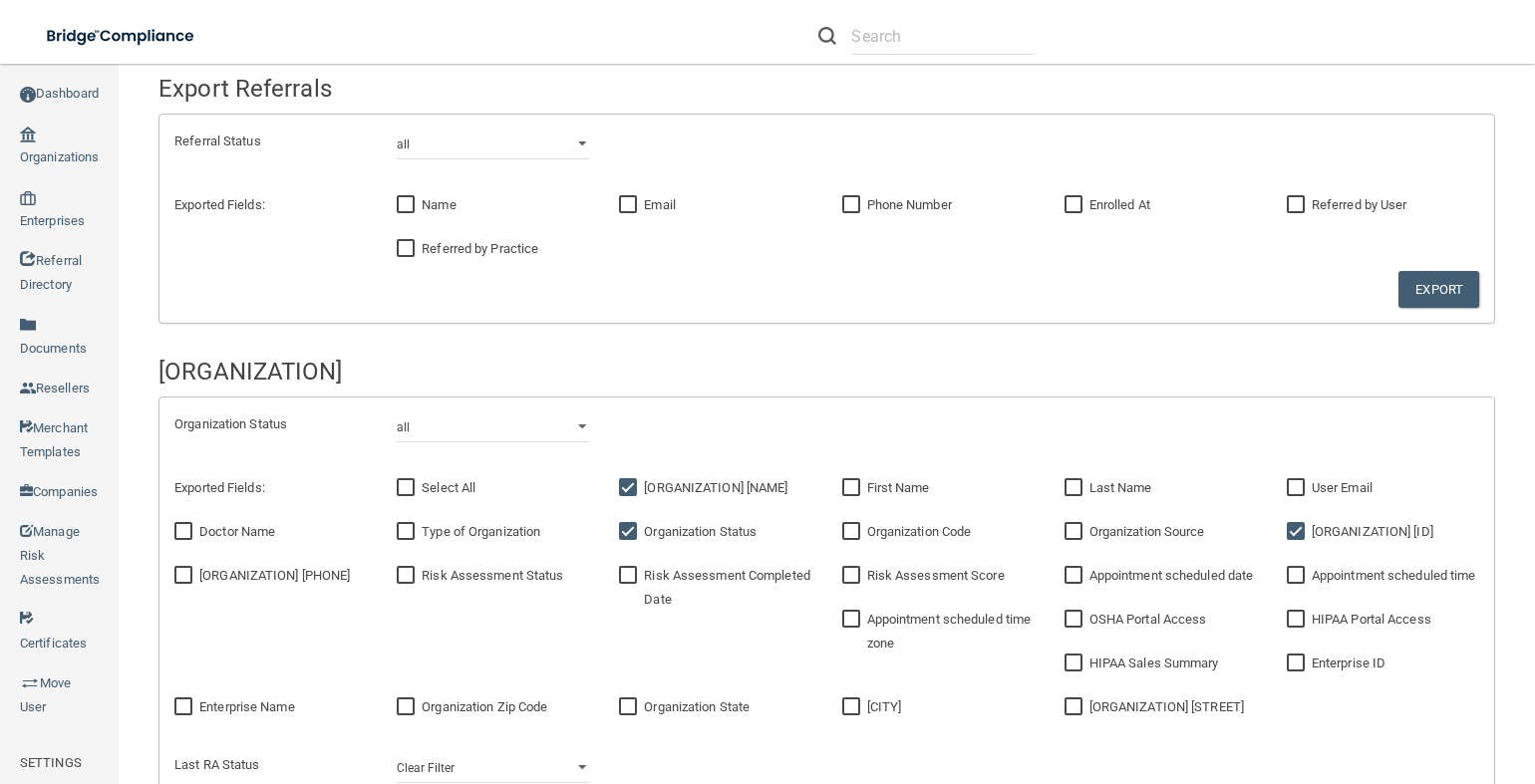 drag, startPoint x: 381, startPoint y: 75, endPoint x: 266, endPoint y: 75, distance: 115 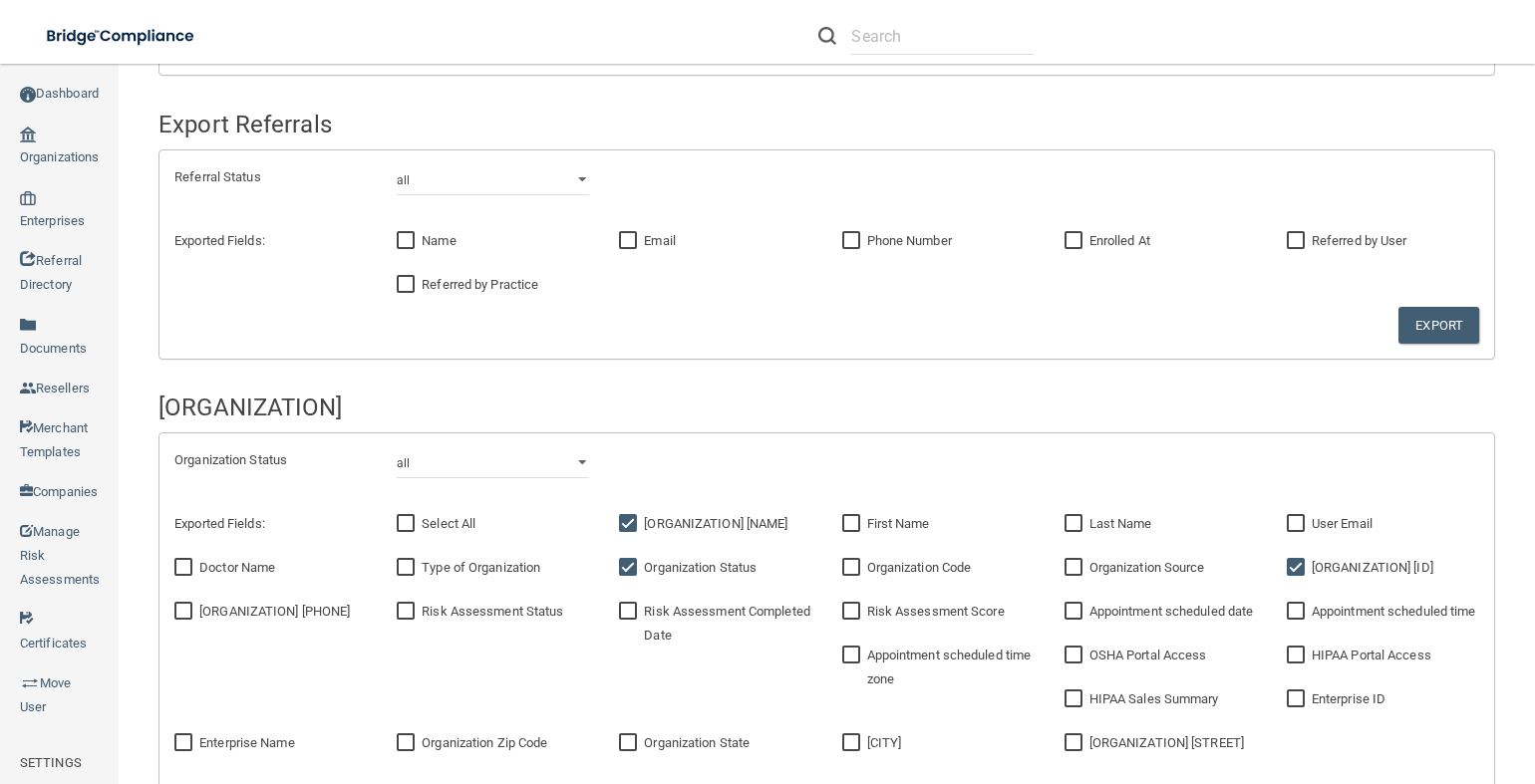 drag, startPoint x: 484, startPoint y: 381, endPoint x: 464, endPoint y: 388, distance: 21.18962 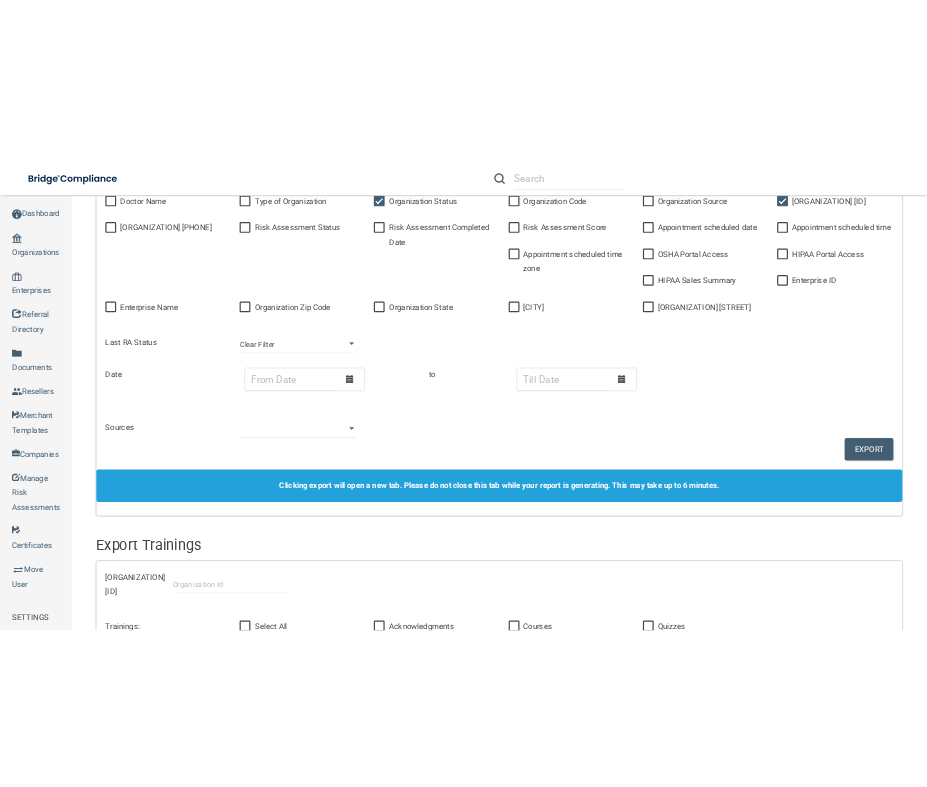 scroll, scrollTop: 967, scrollLeft: 0, axis: vertical 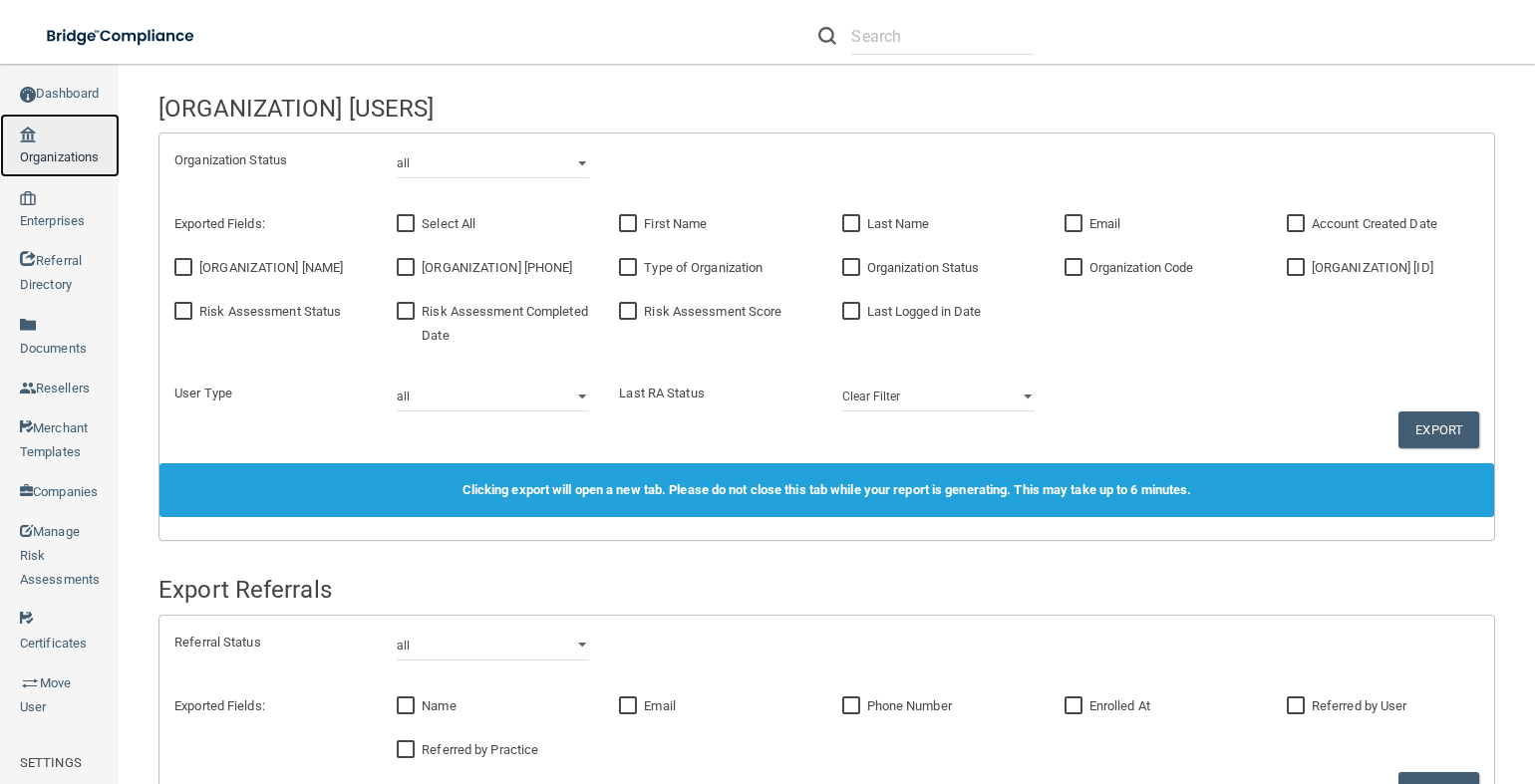 click on "Organizations" at bounding box center (60, 145) 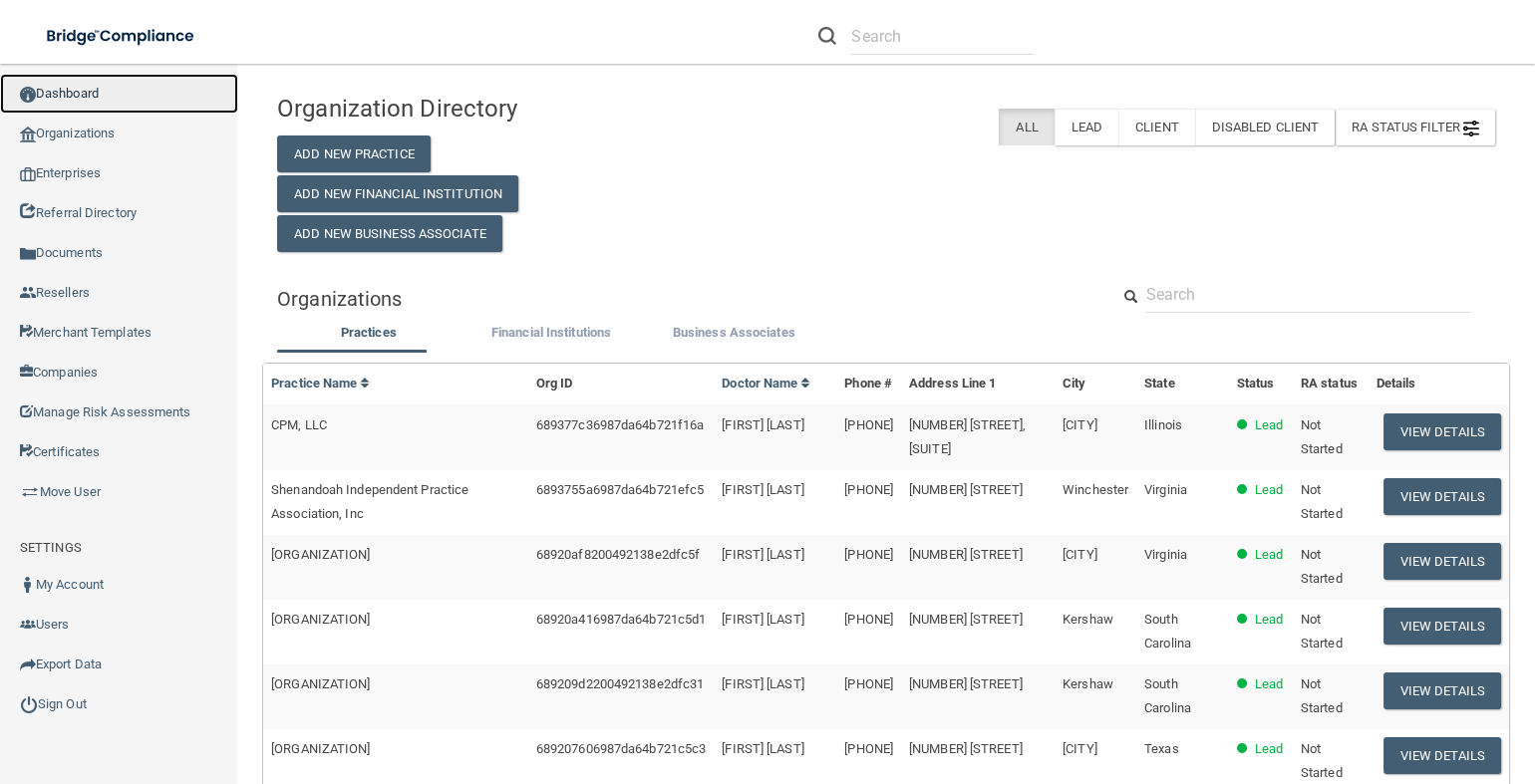 click on "Dashboard" at bounding box center [119, 94] 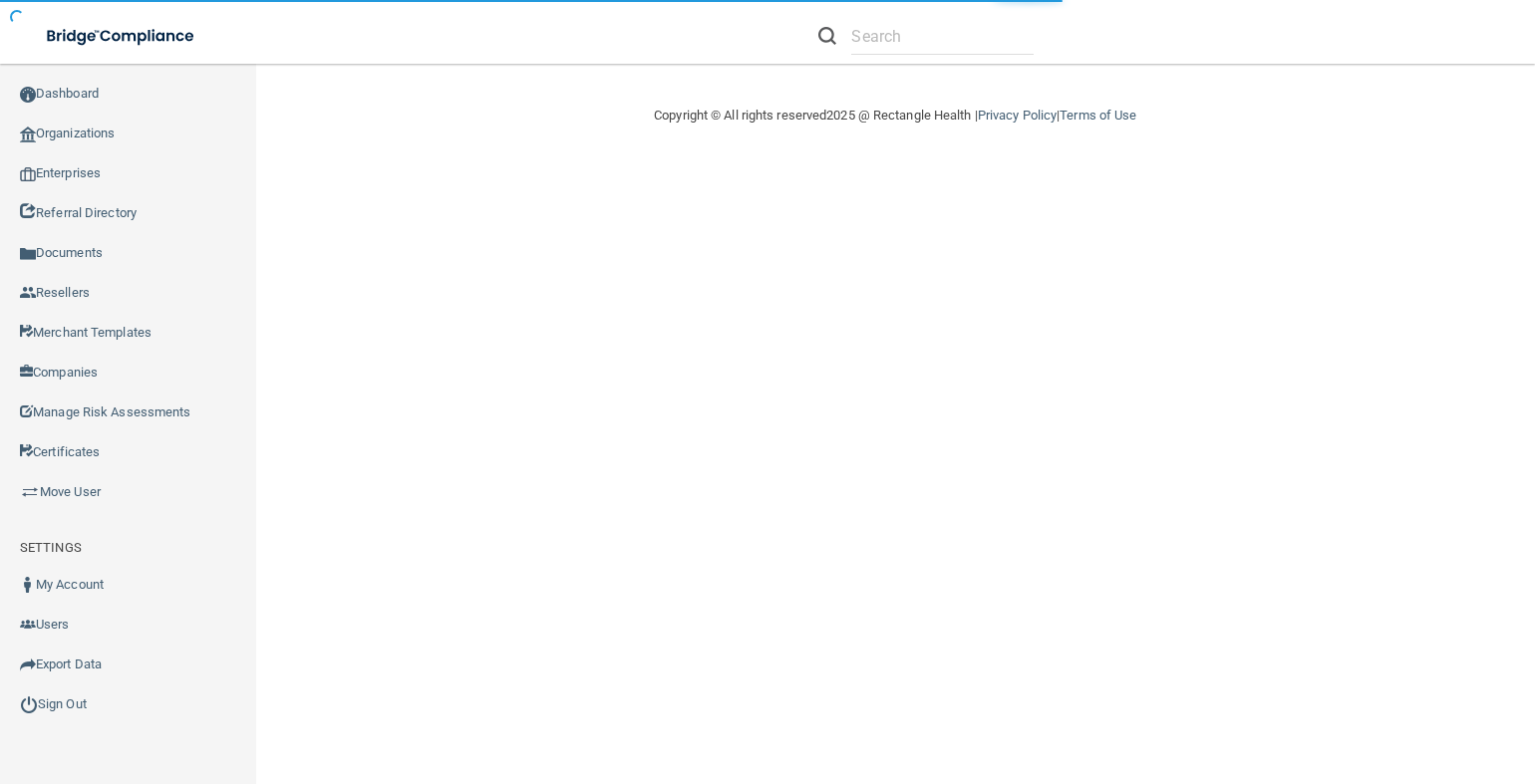 scroll, scrollTop: 0, scrollLeft: 0, axis: both 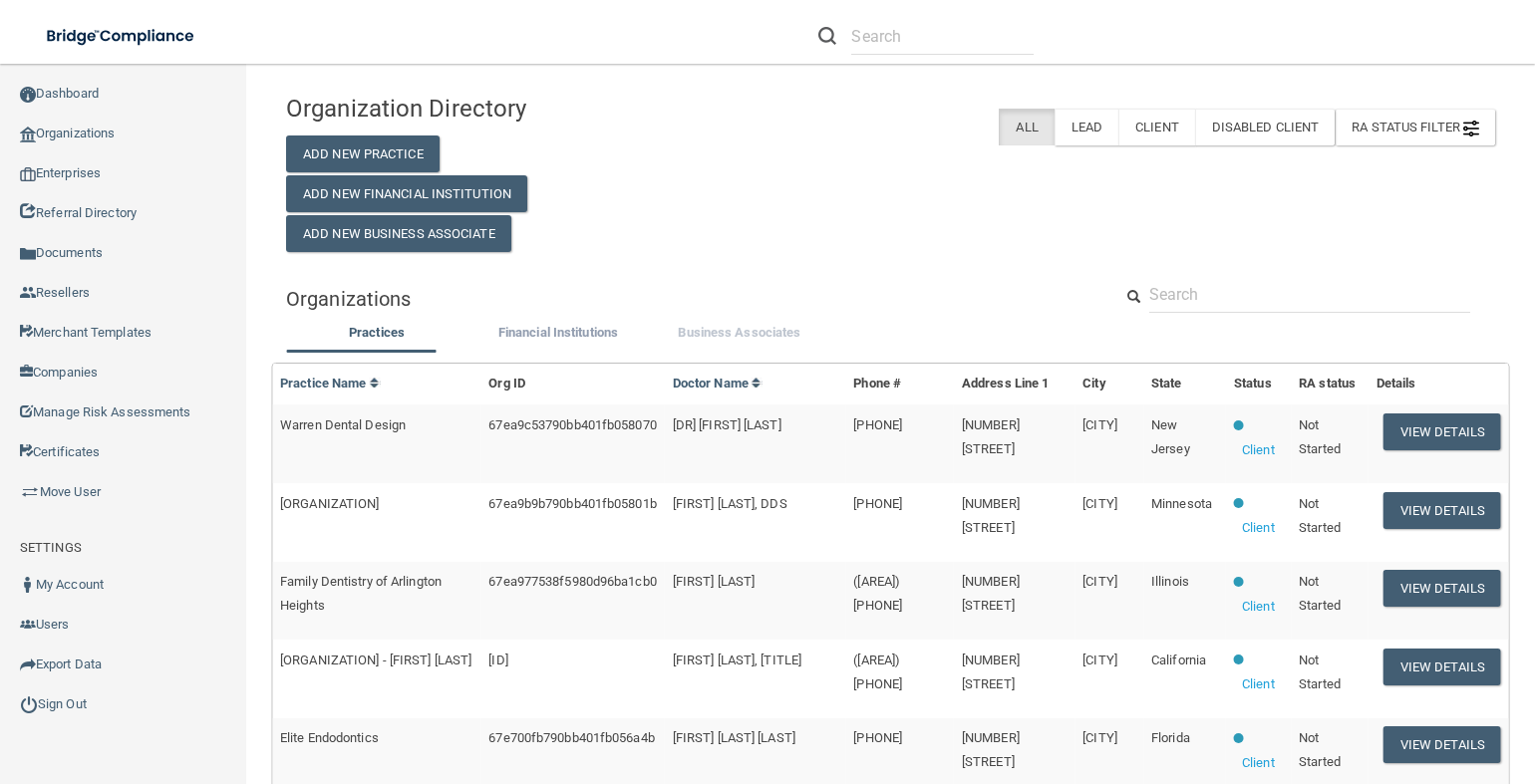 click on "Business Associates" at bounding box center [739, 332] 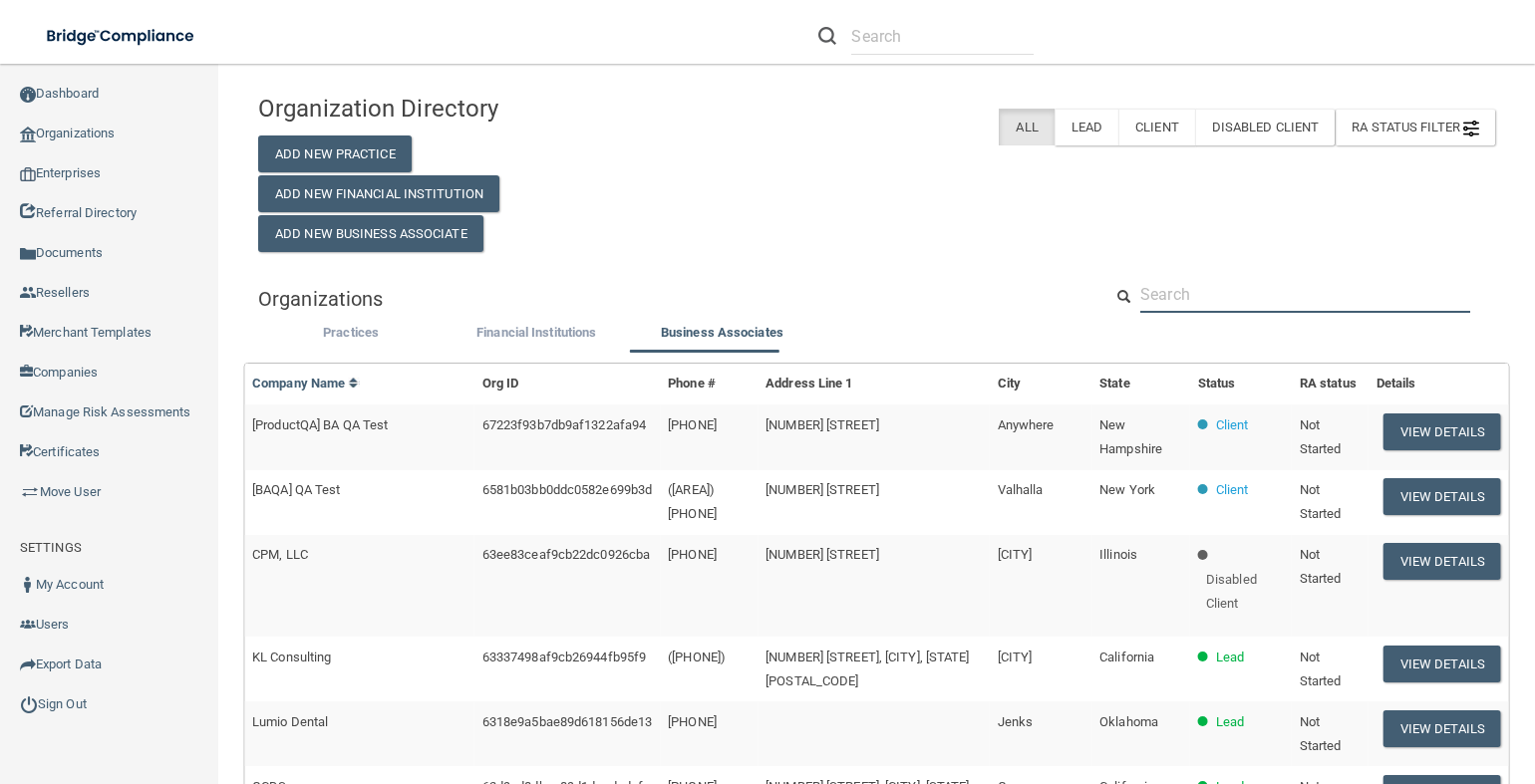 click at bounding box center [1305, 294] 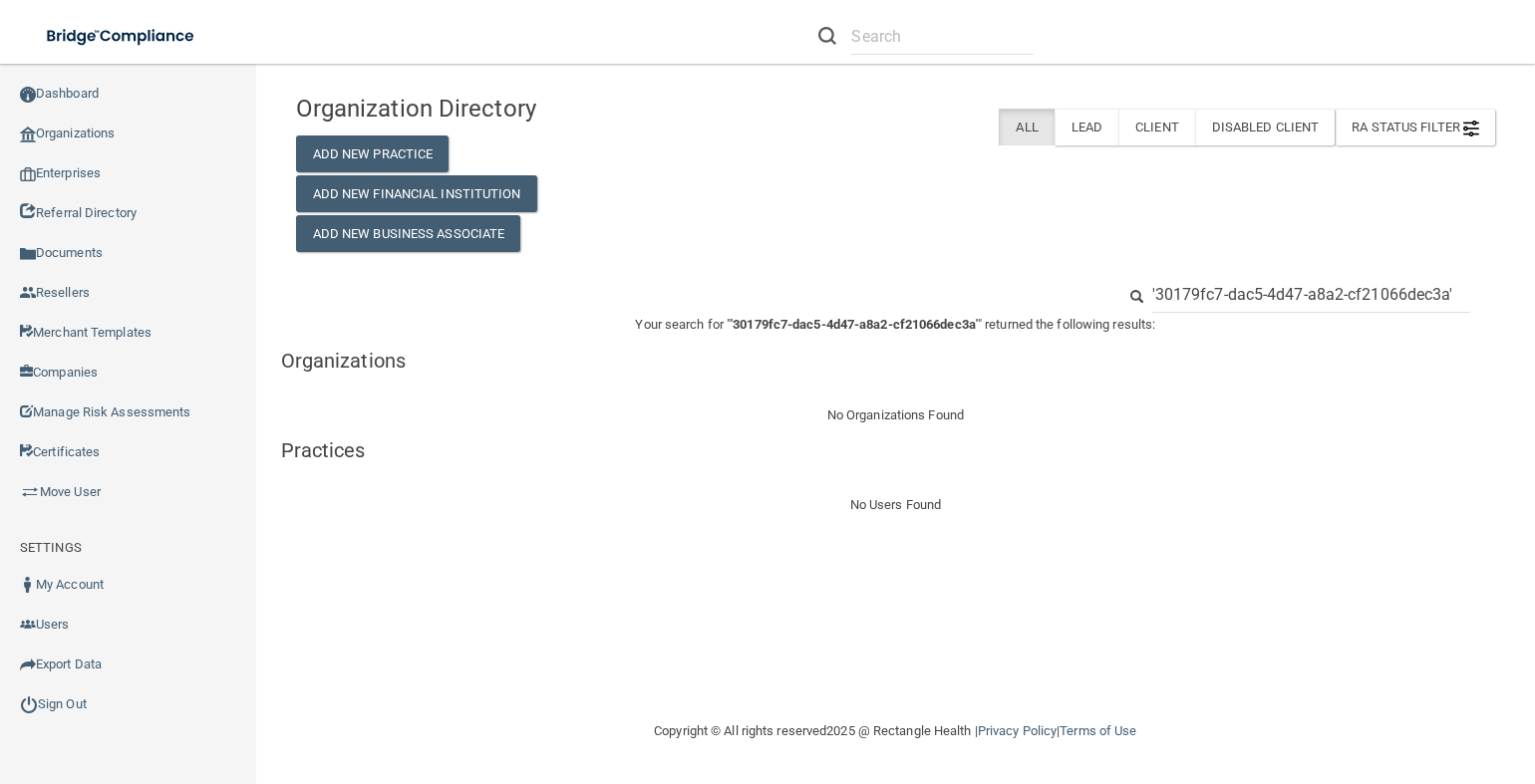 click on "'30179fc7-dac5-4d47-a8a2-cf21066dec3a'" at bounding box center [1311, 294] 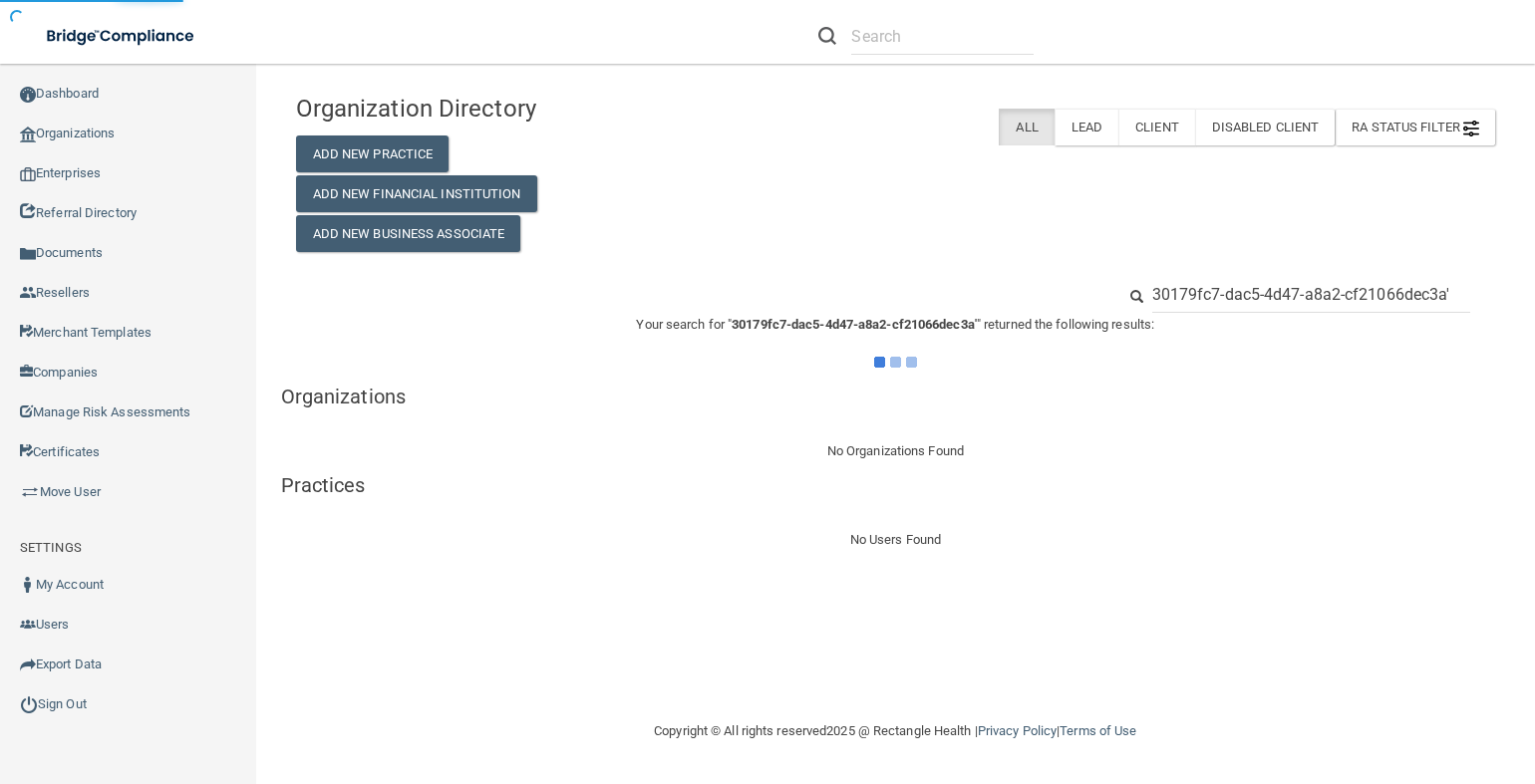 click on "30179fc7-dac5-4d47-a8a2-cf21066dec3a'" at bounding box center [1311, 294] 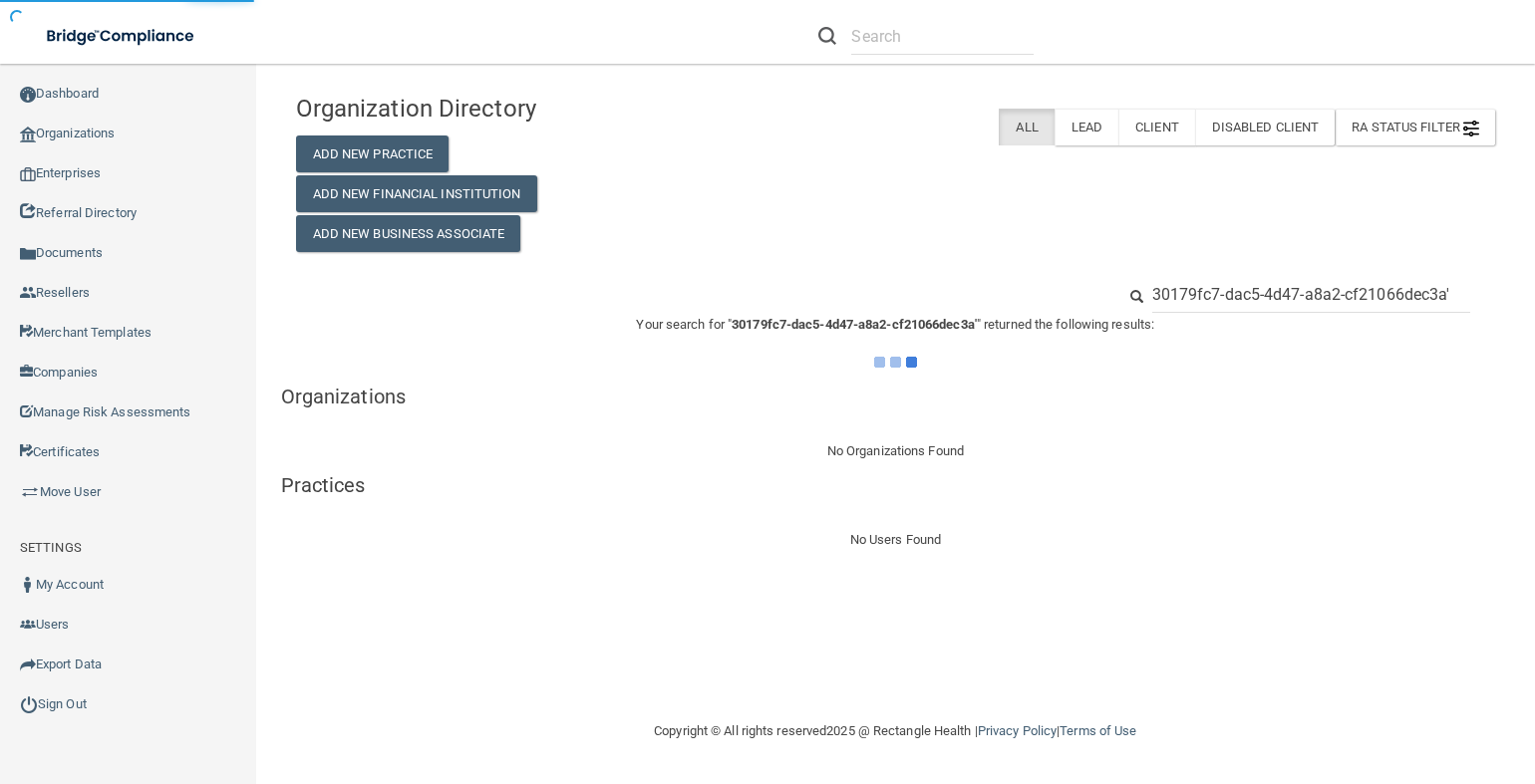 type on "[ID]" 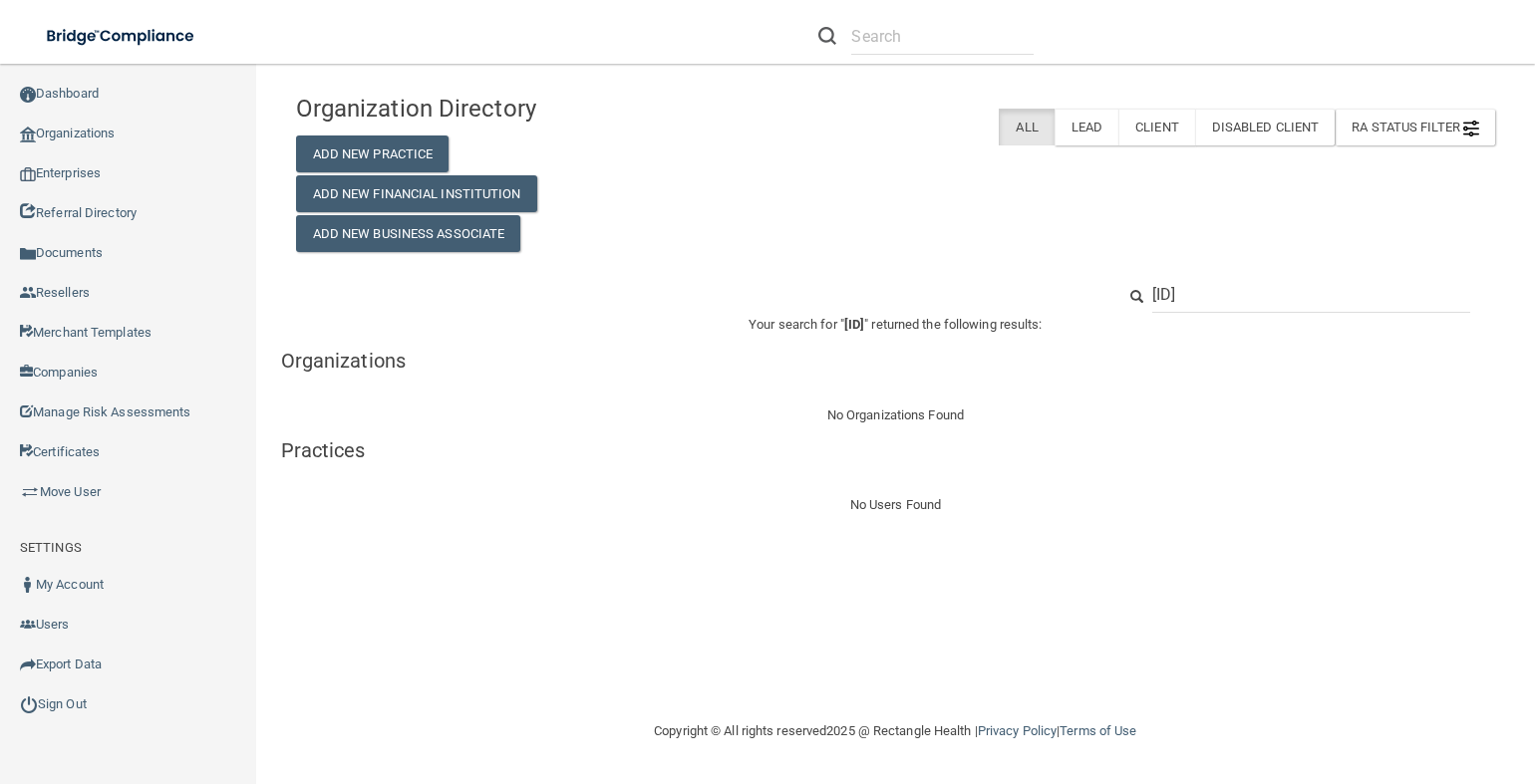 click on "[ID]" at bounding box center [1311, 294] 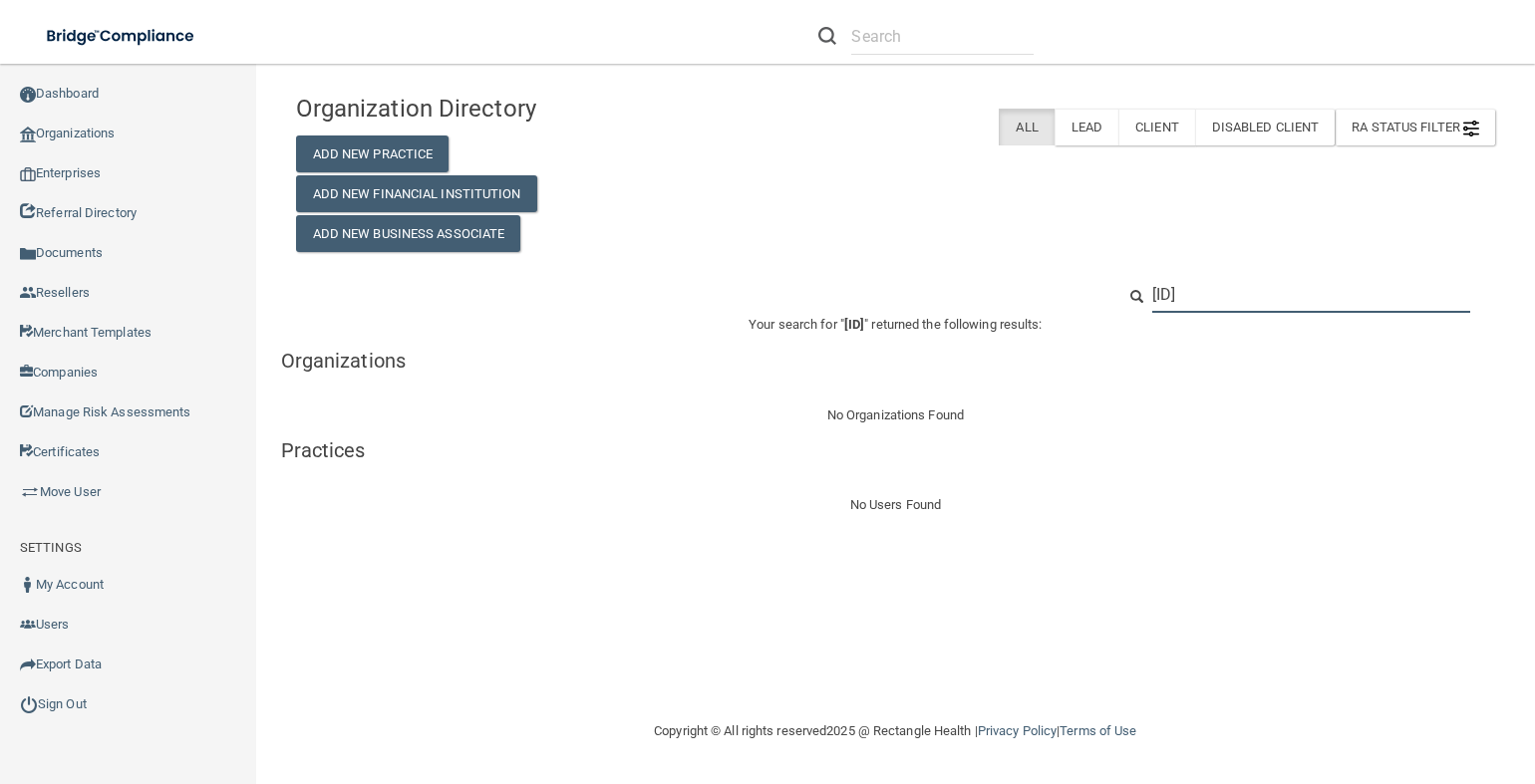 drag, startPoint x: 1456, startPoint y: 298, endPoint x: 1019, endPoint y: 282, distance: 437.29281 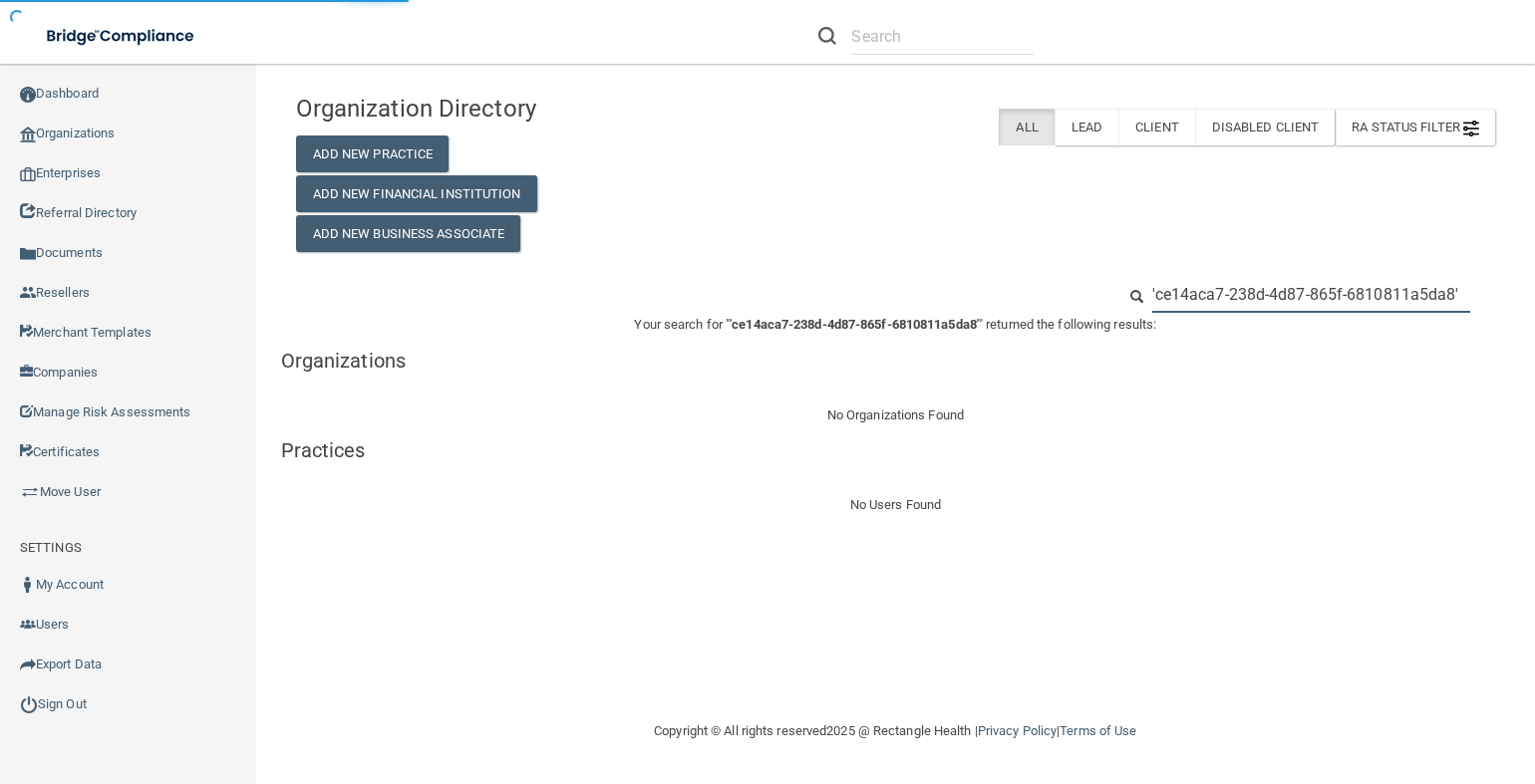 click on "'ce14aca7-238d-4d87-865f-6810811a5da8'" at bounding box center (1311, 294) 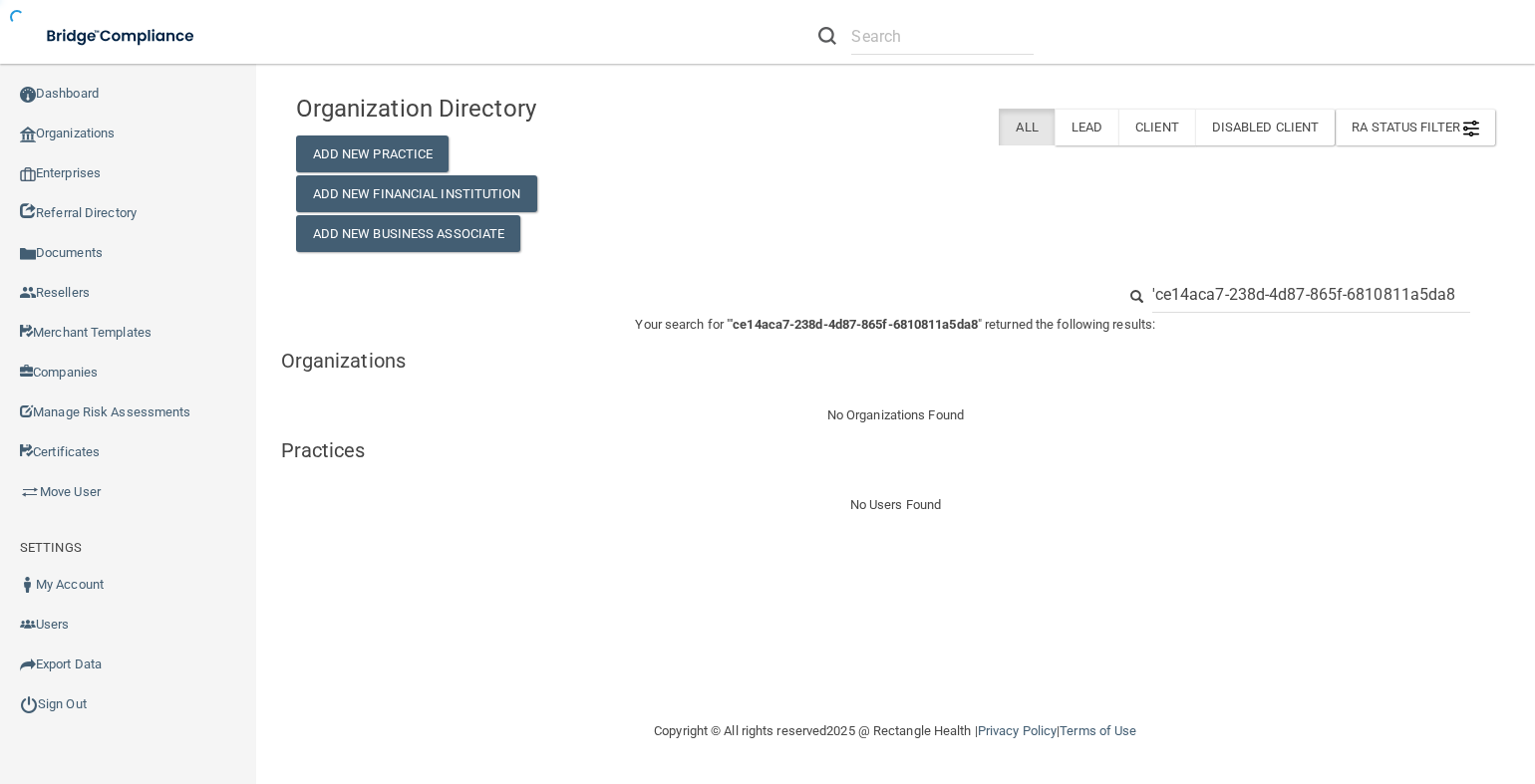 click on "'ce14aca7-238d-4d87-865f-6810811a5da8" at bounding box center [1311, 294] 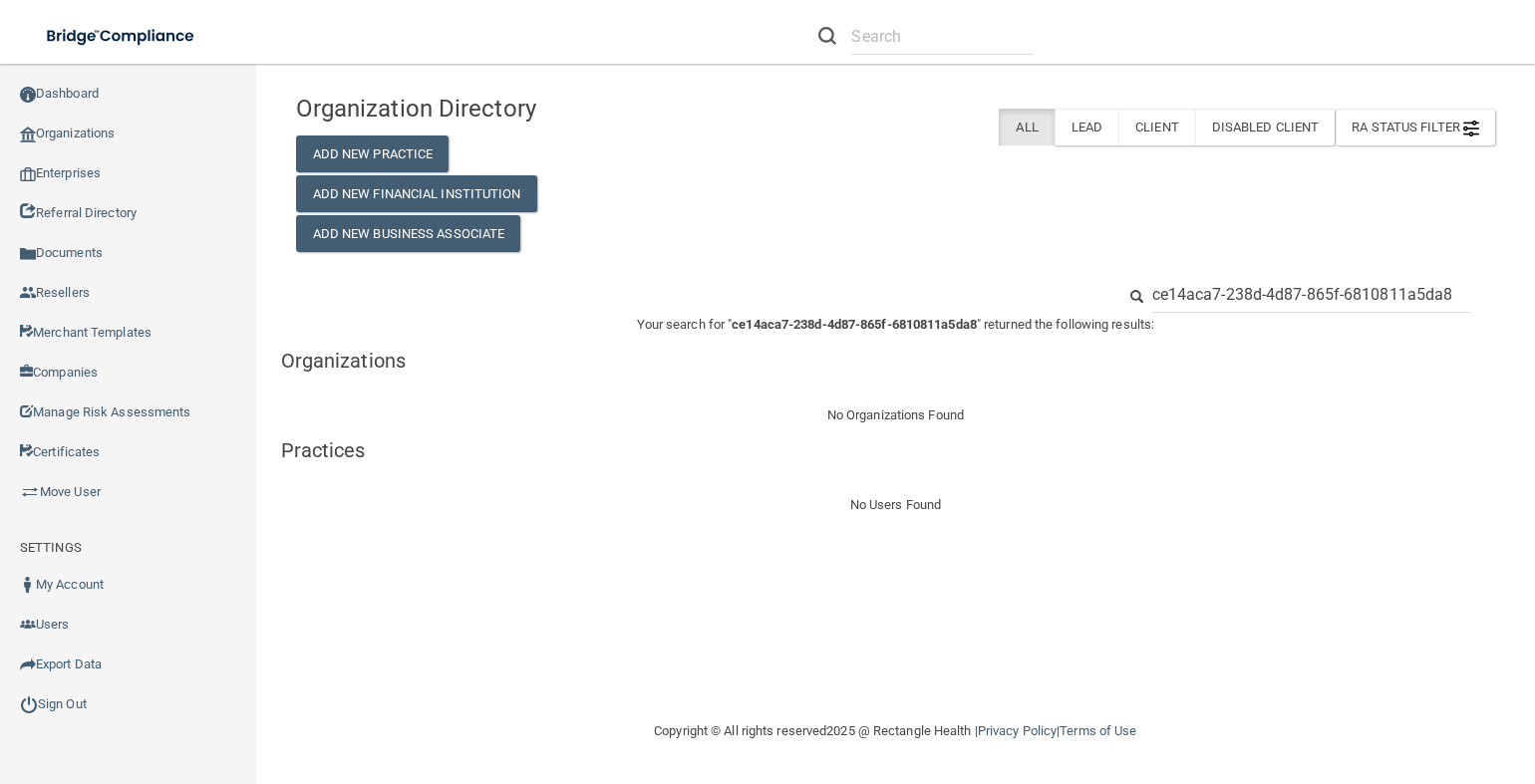click on "ce14aca7-238d-4d87-865f-6810811a5da8" at bounding box center [1311, 294] 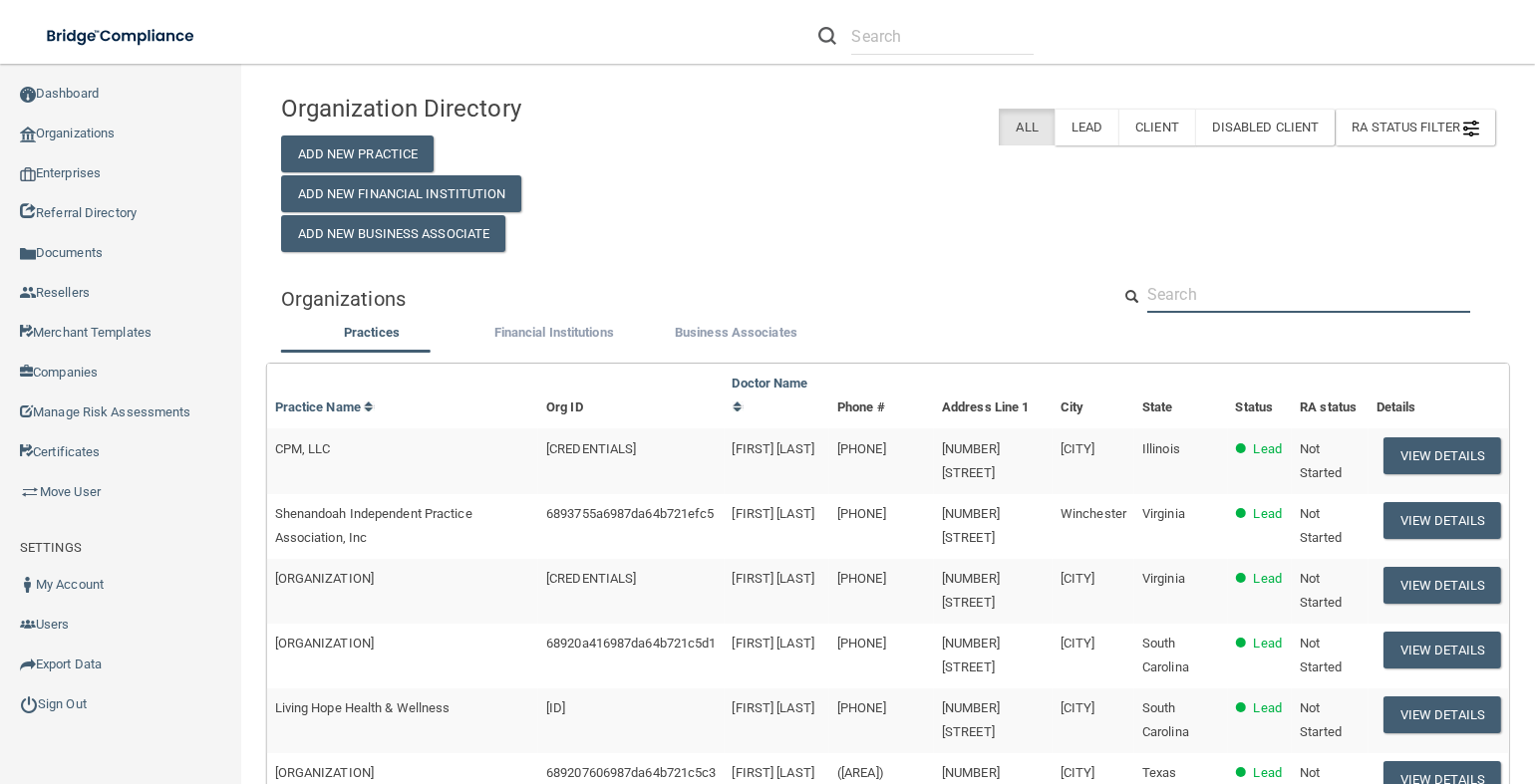 click at bounding box center (1309, 294) 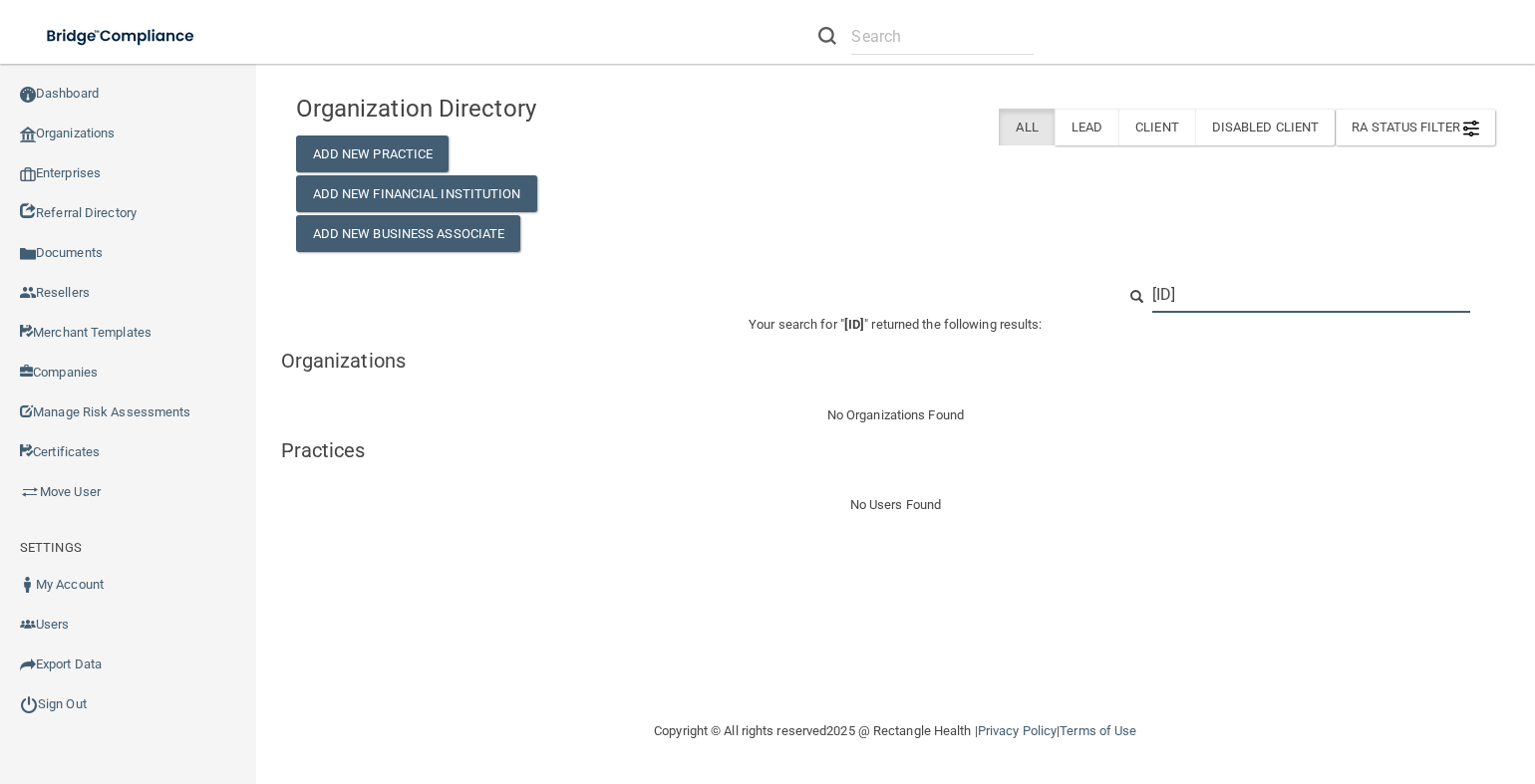 drag, startPoint x: 1237, startPoint y: 291, endPoint x: 1052, endPoint y: 291, distance: 185 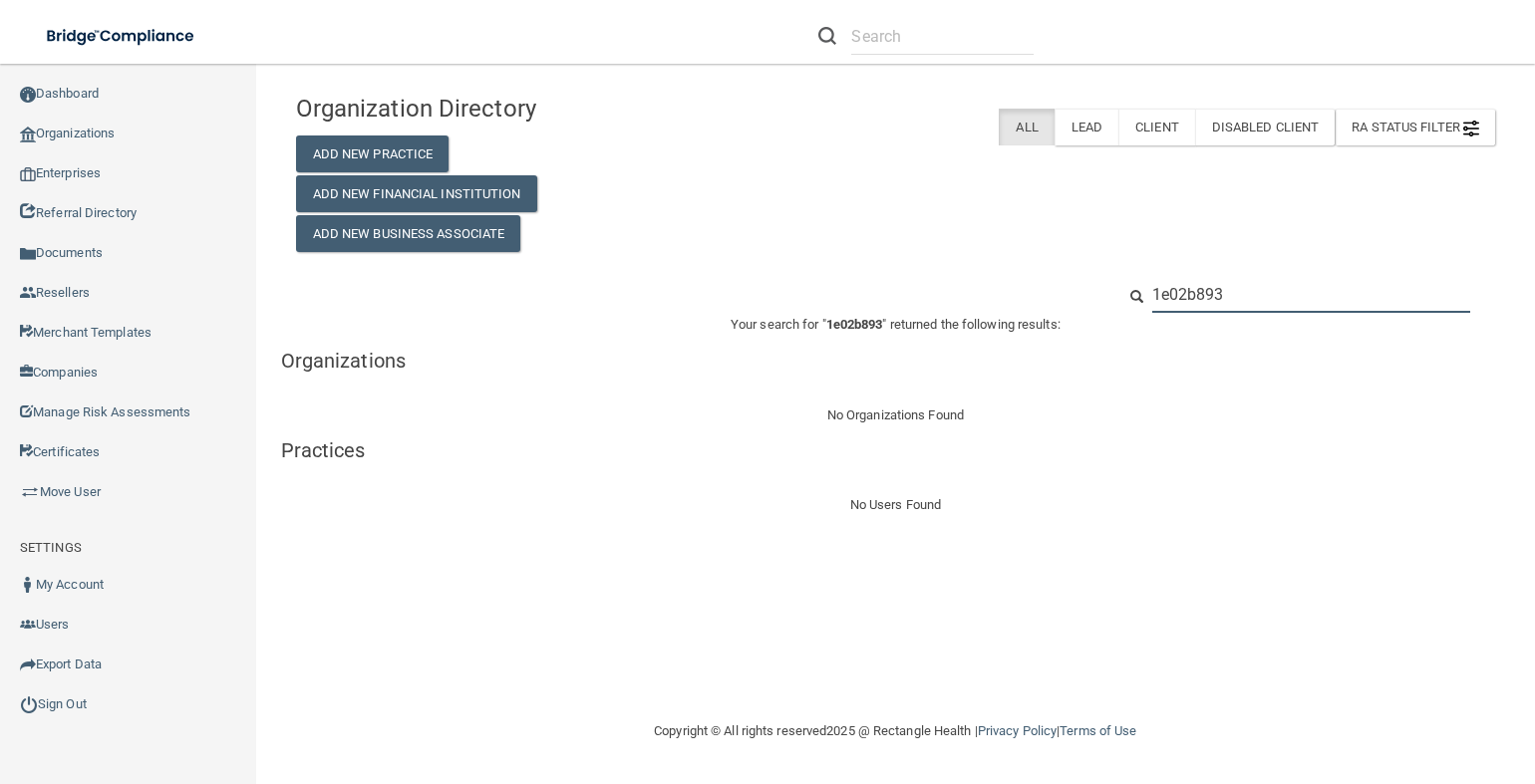 drag, startPoint x: 1266, startPoint y: 286, endPoint x: 1102, endPoint y: 286, distance: 164 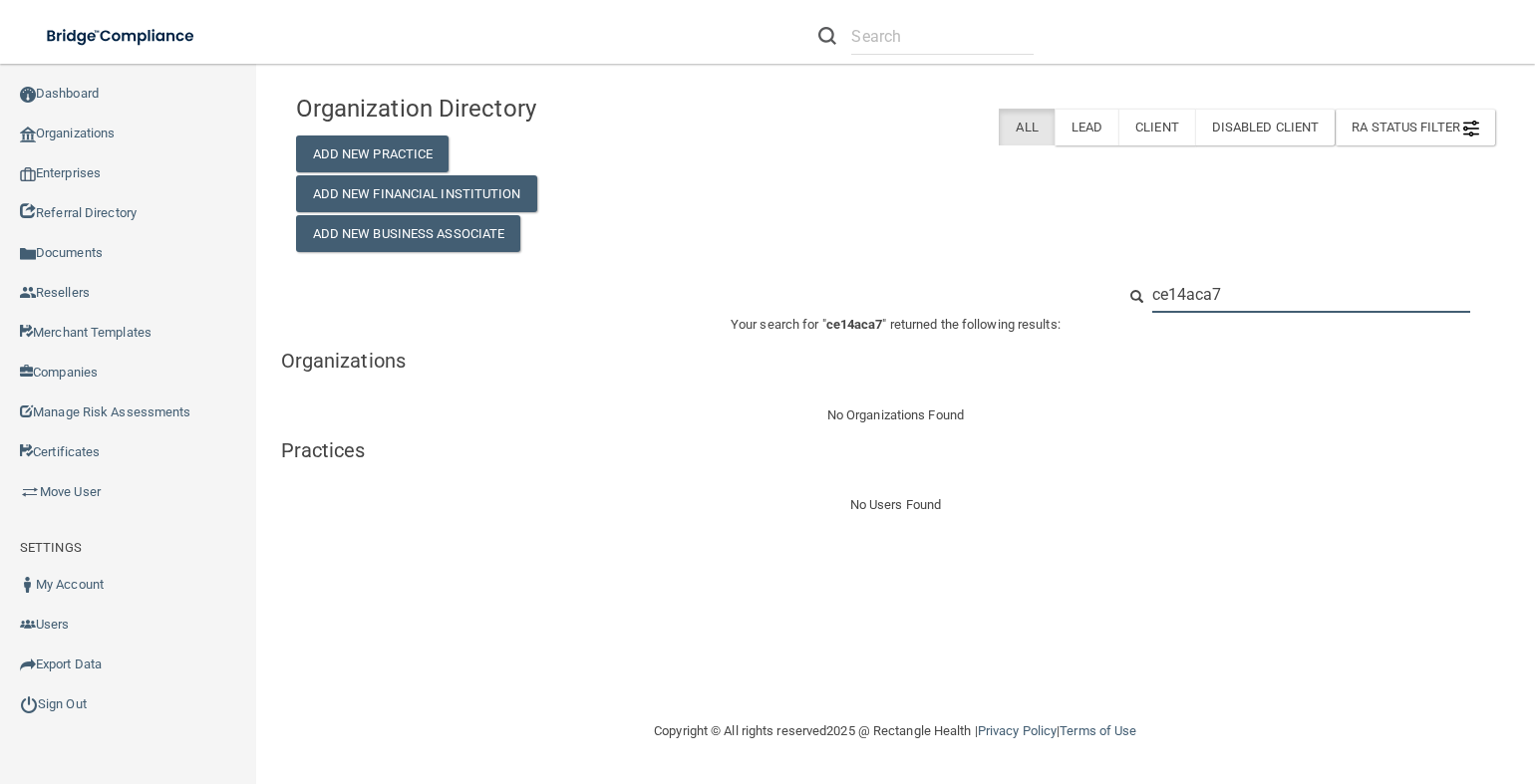 drag, startPoint x: 1226, startPoint y: 296, endPoint x: 1035, endPoint y: 296, distance: 191 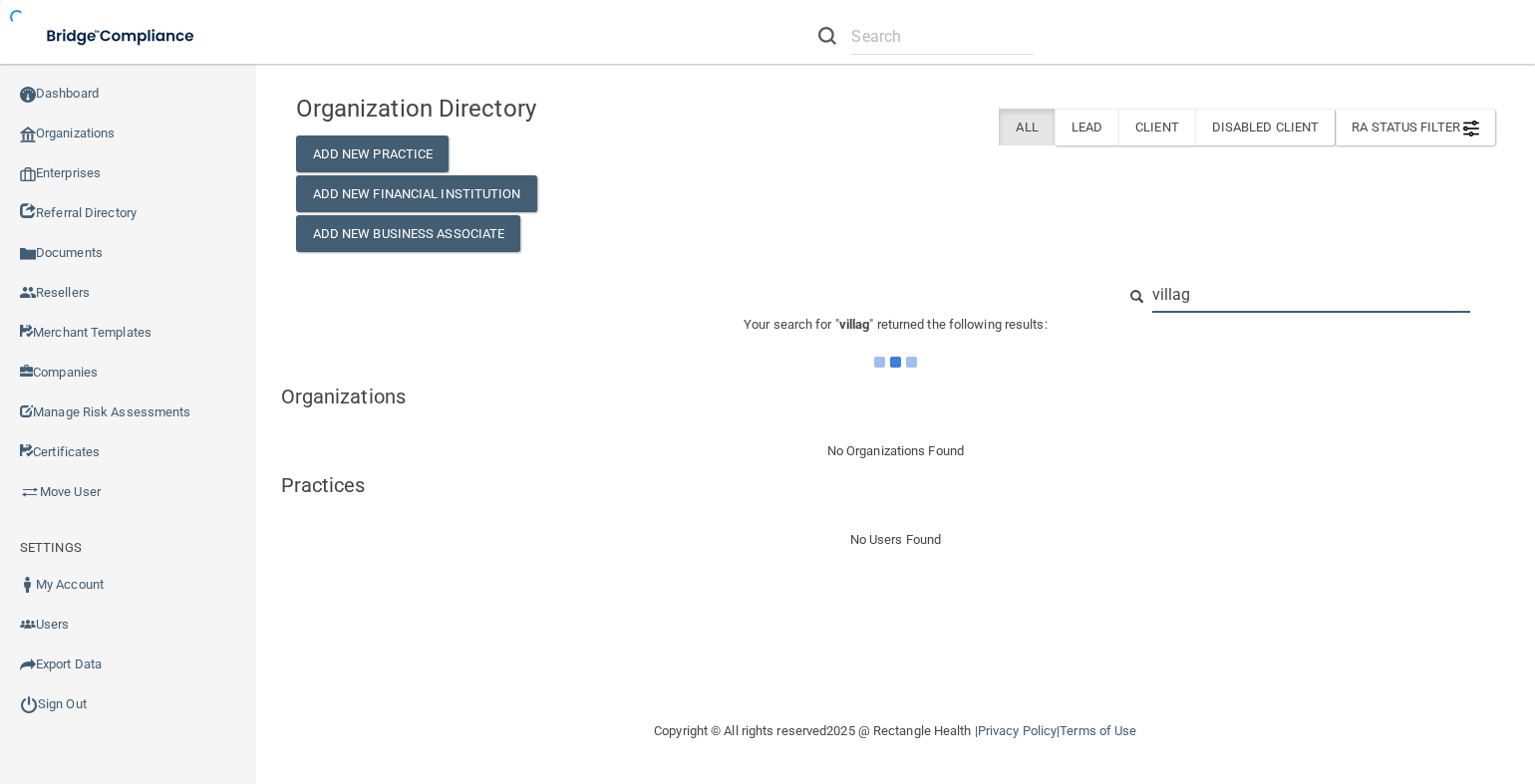 type on "village" 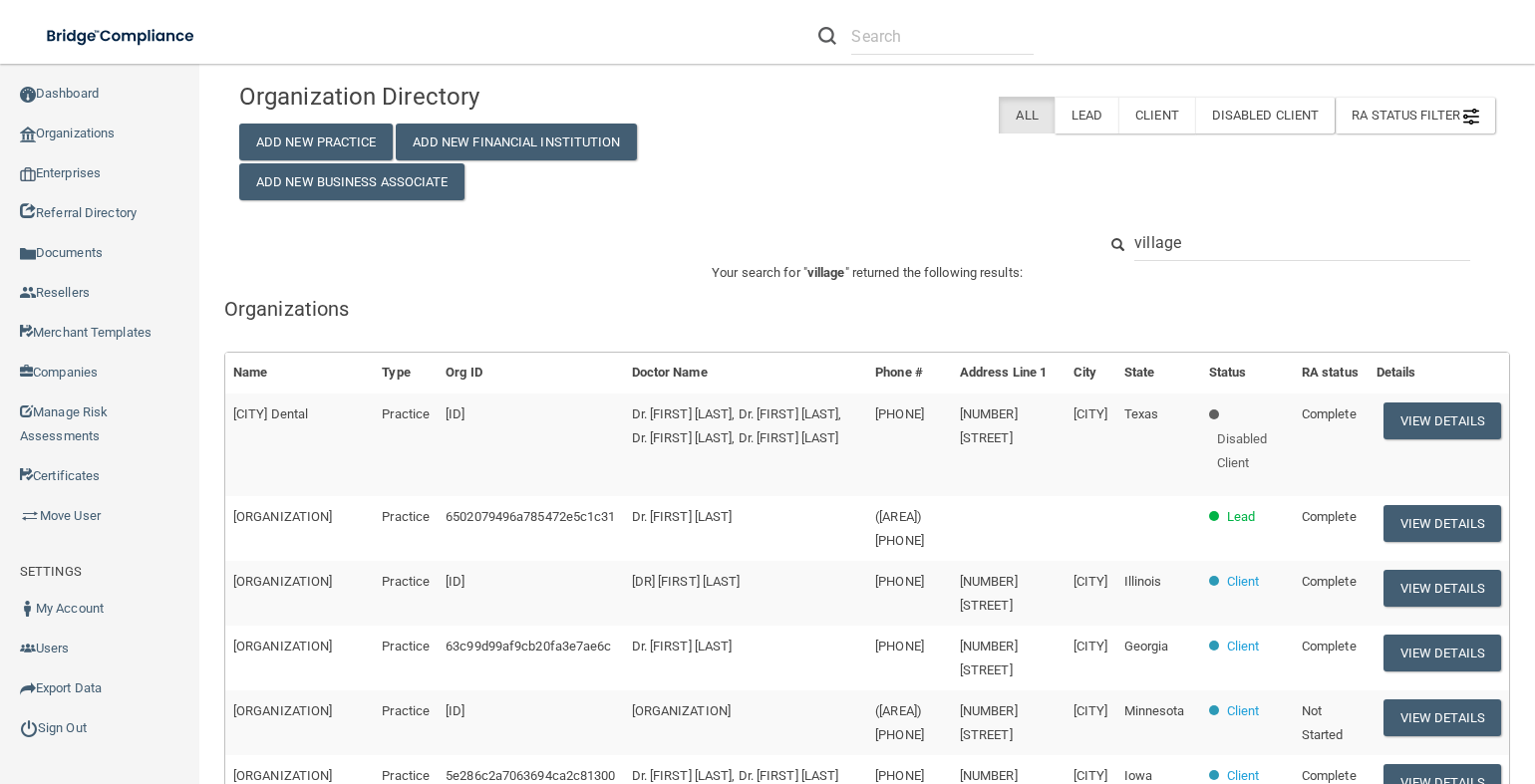 scroll, scrollTop: 0, scrollLeft: 0, axis: both 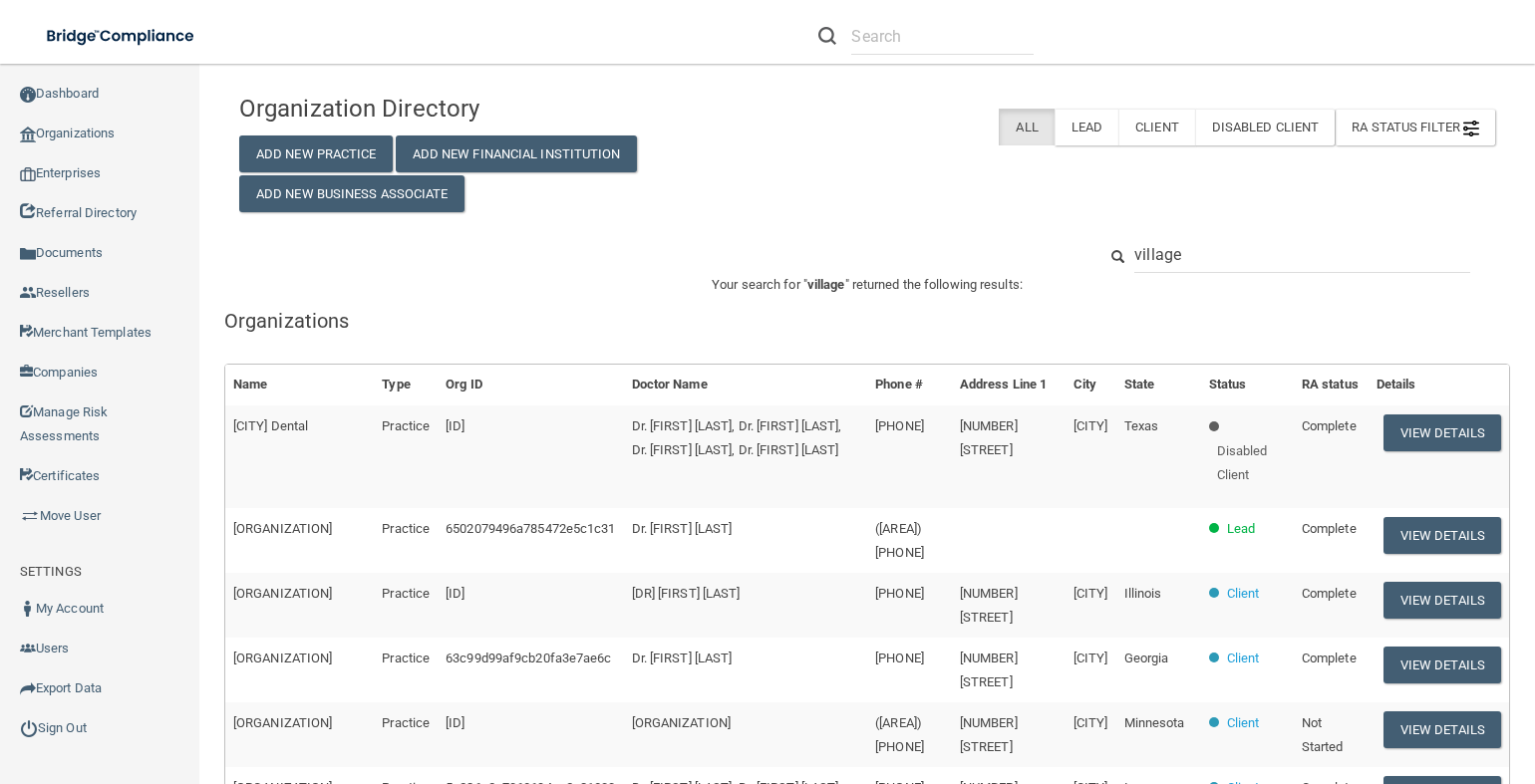 drag, startPoint x: 418, startPoint y: 464, endPoint x: 595, endPoint y: 464, distance: 177 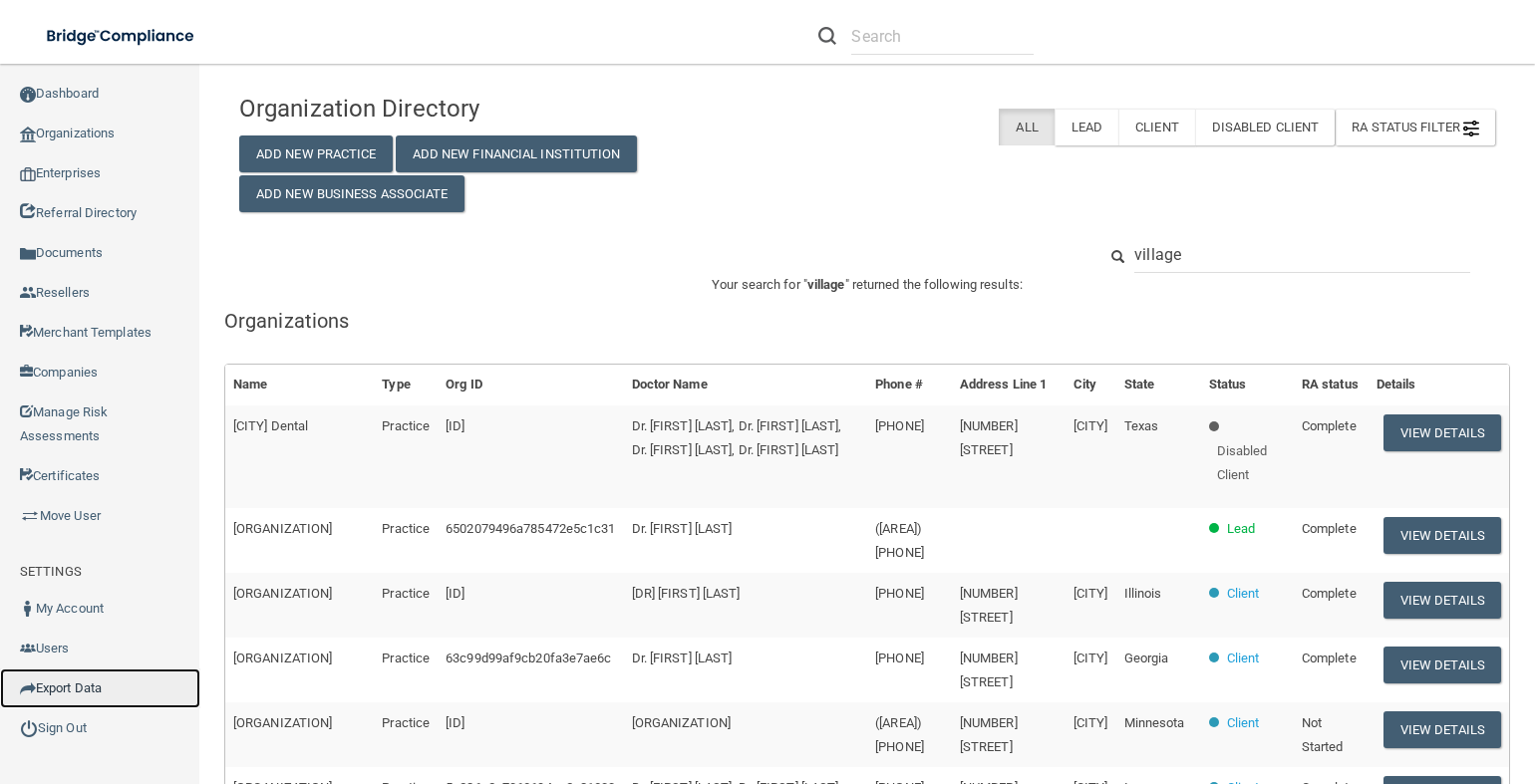 click on "Export Data" at bounding box center [100, 688] 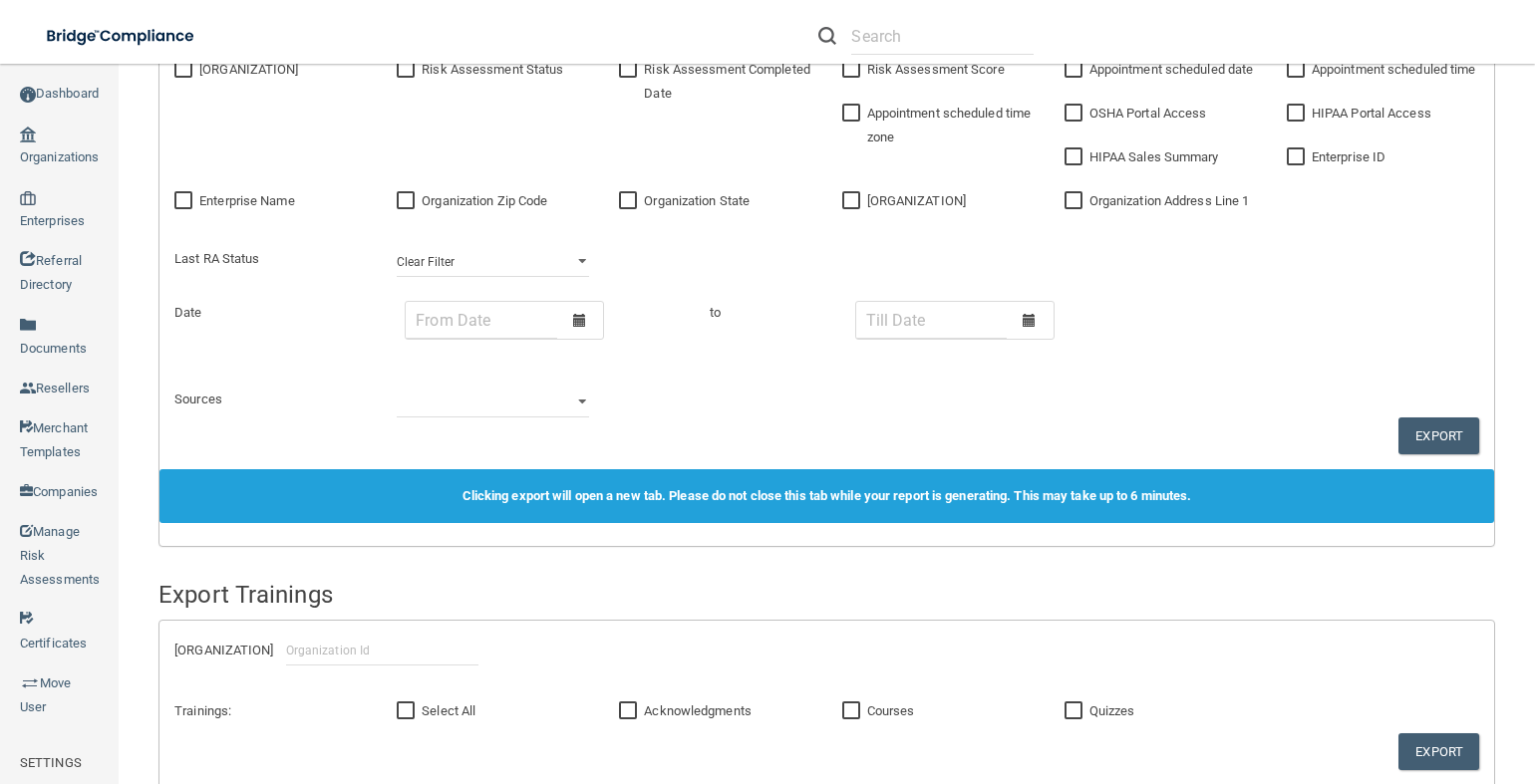 scroll, scrollTop: 897, scrollLeft: 0, axis: vertical 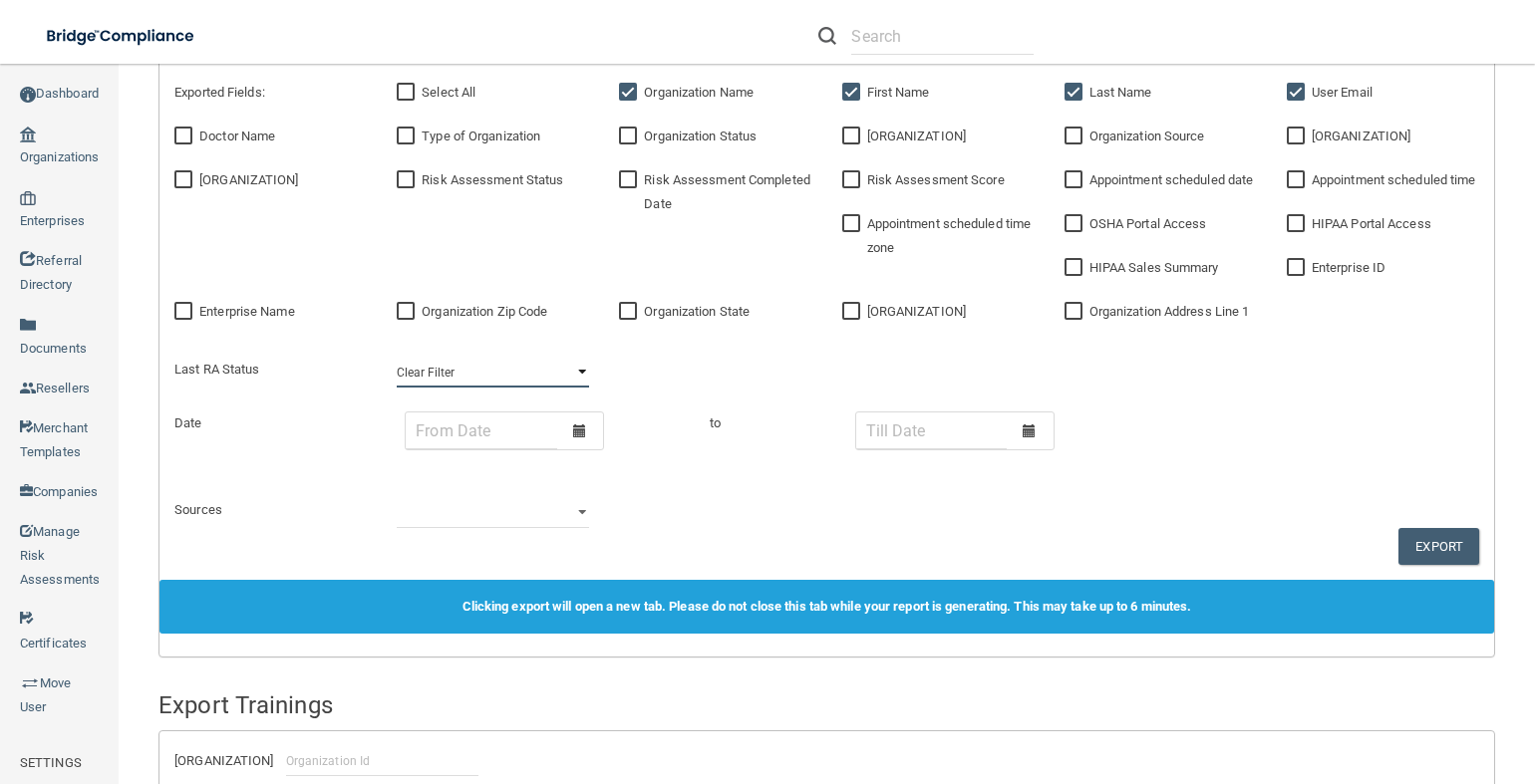 click on "Clear Filter  Incomplete  Not Started  Complete" at bounding box center (492, 373) 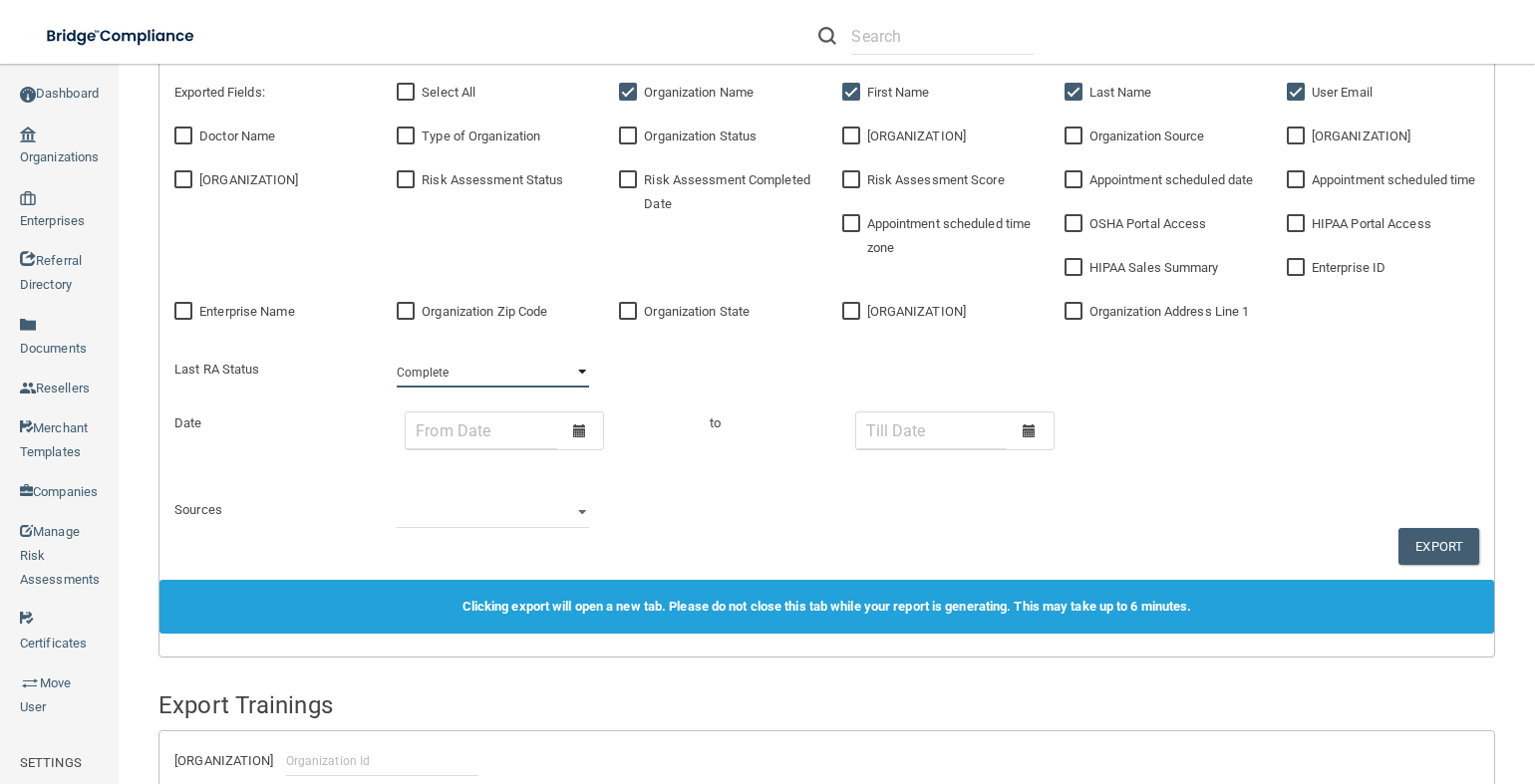 click on "Clear Filter  Incomplete  Not Started  Complete" at bounding box center [492, 373] 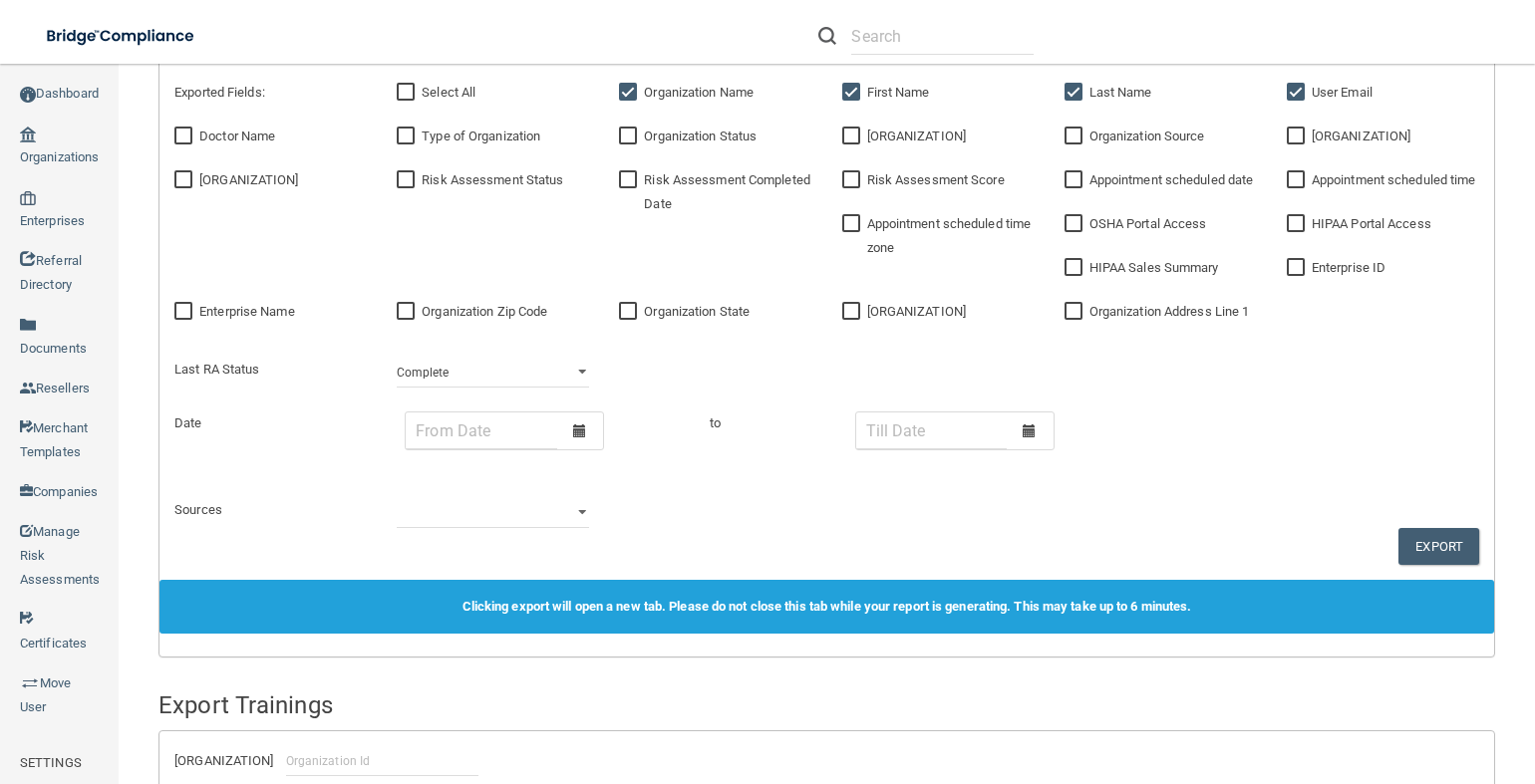 click at bounding box center [579, 430] 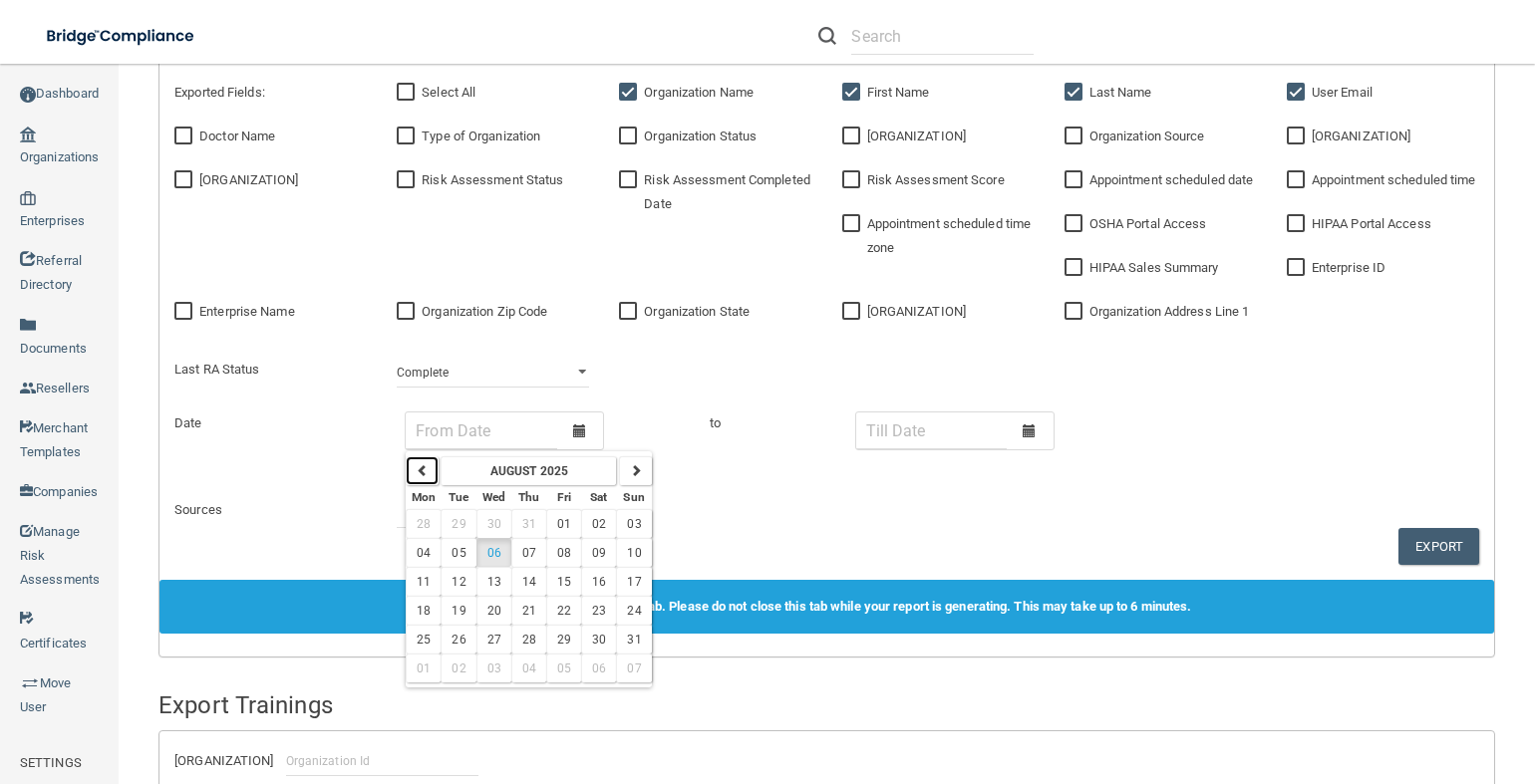 click at bounding box center (423, 470) 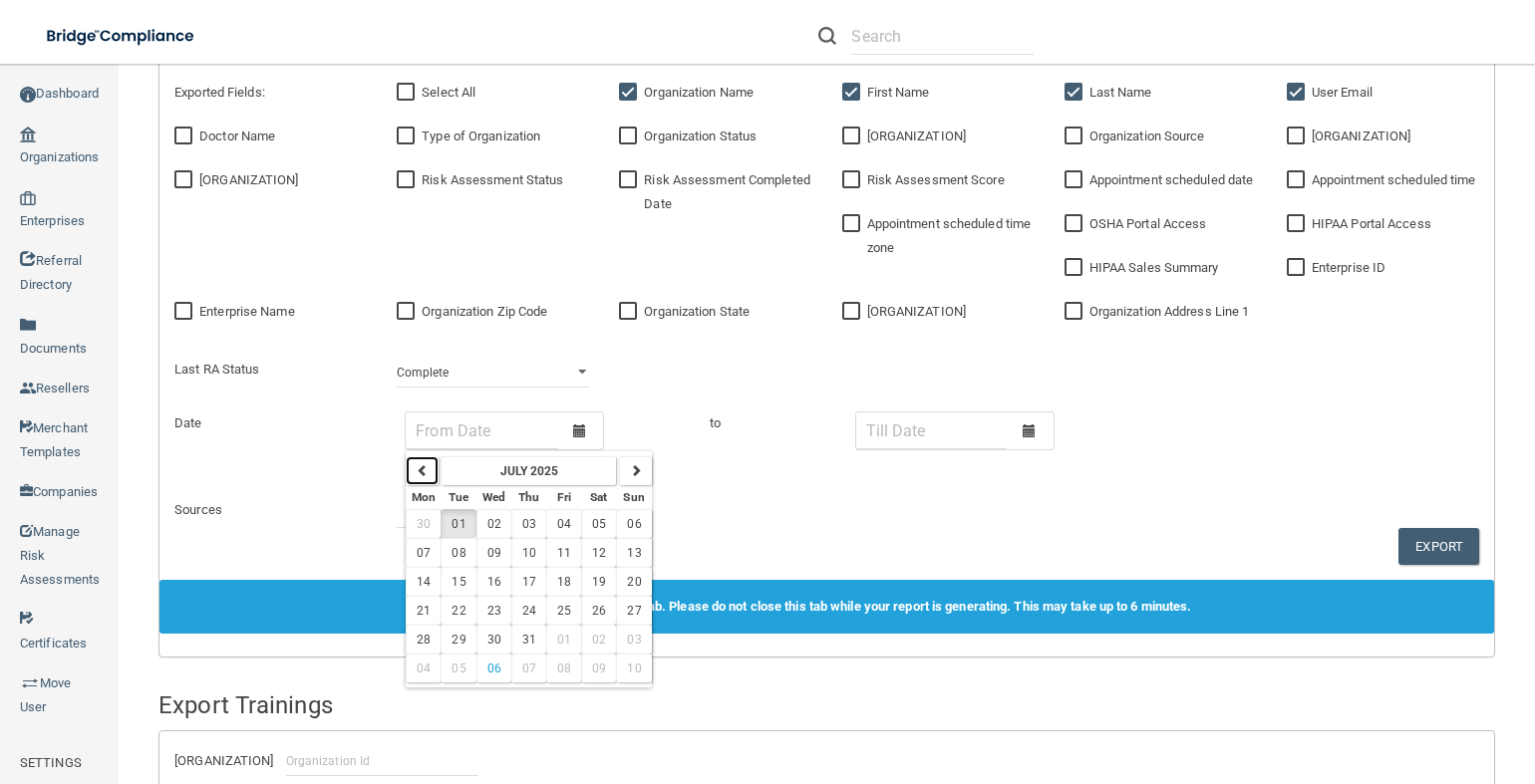 click at bounding box center [423, 470] 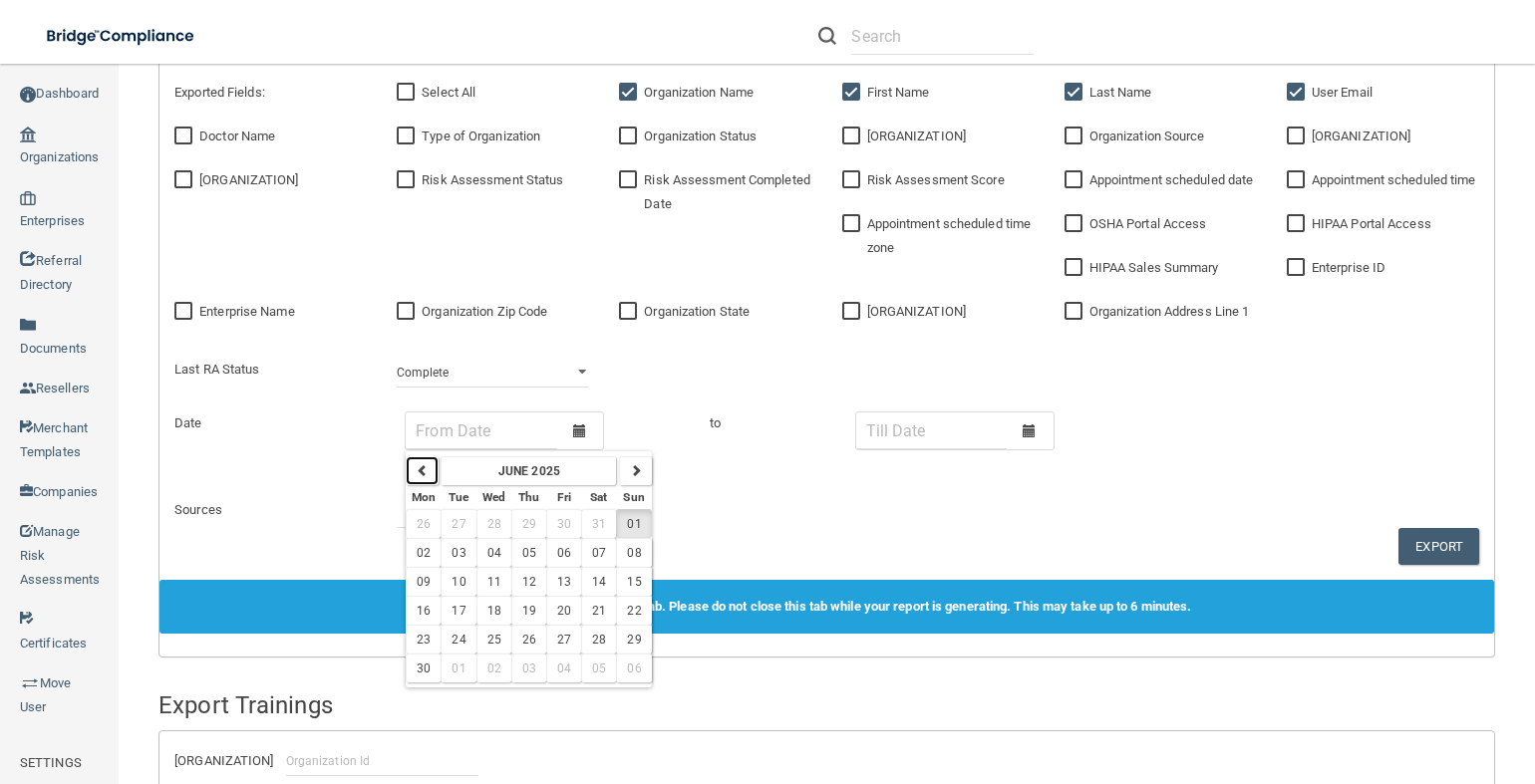 click at bounding box center (423, 470) 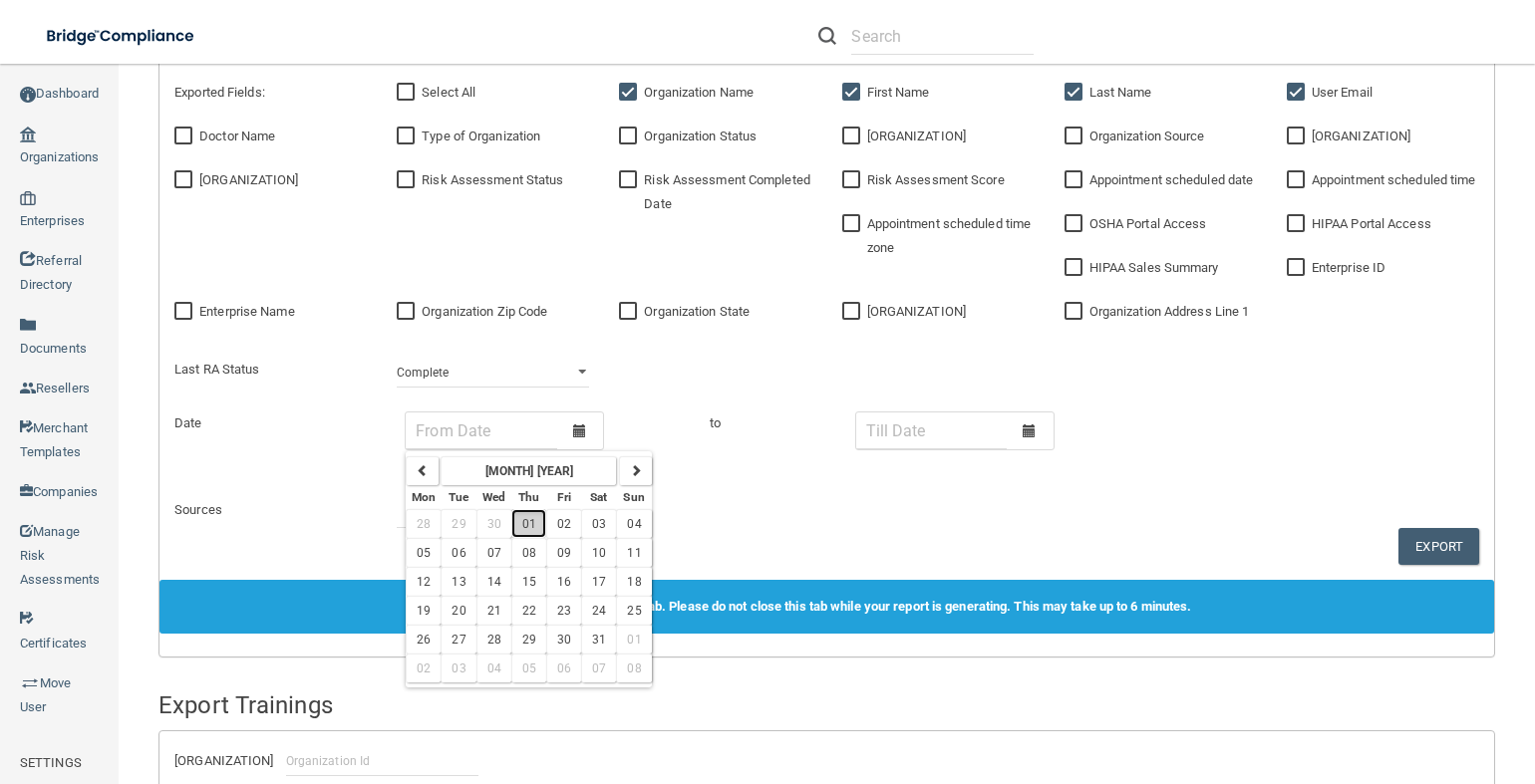 click on "01" at bounding box center [529, 524] 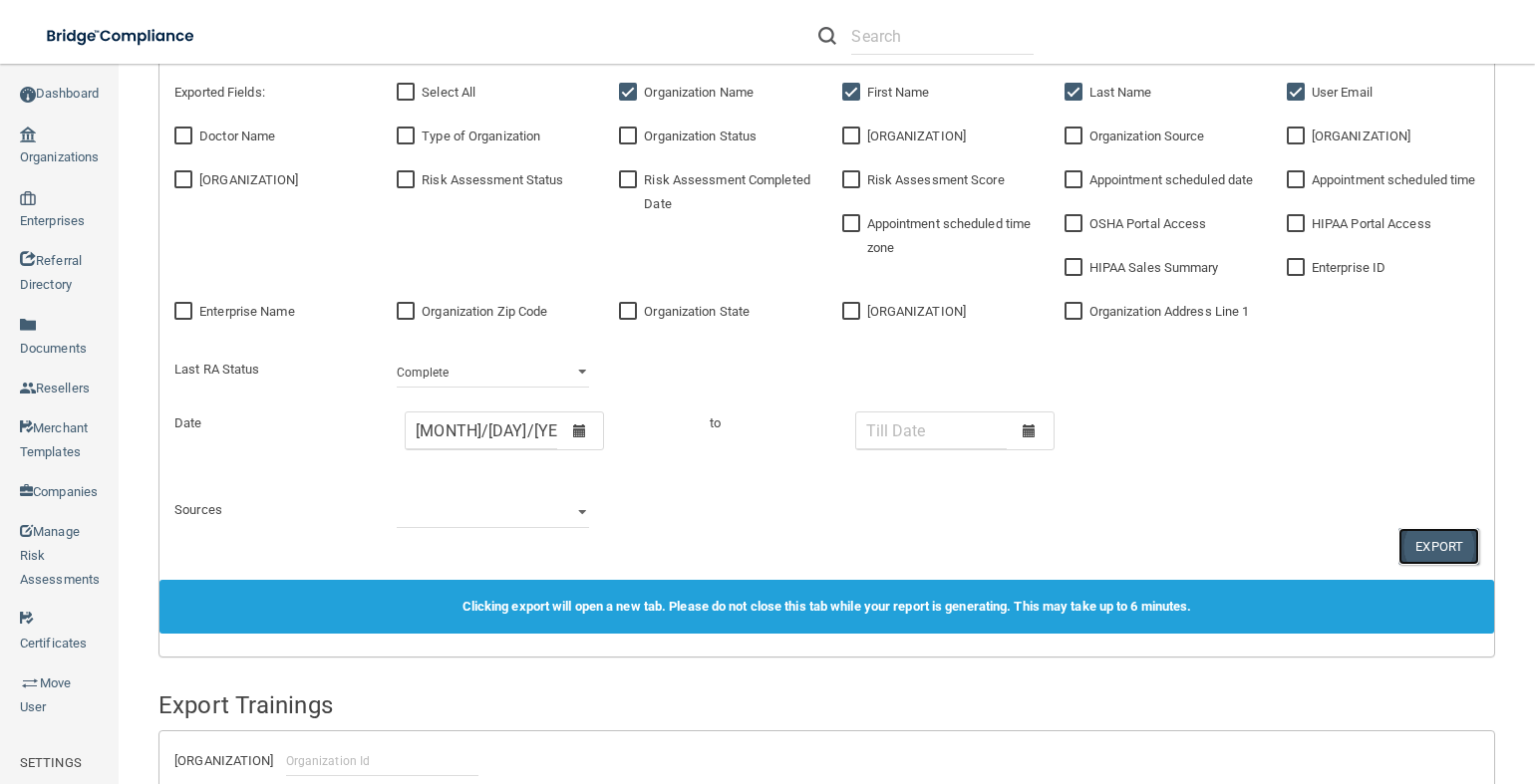 click on "Export" at bounding box center [1438, 546] 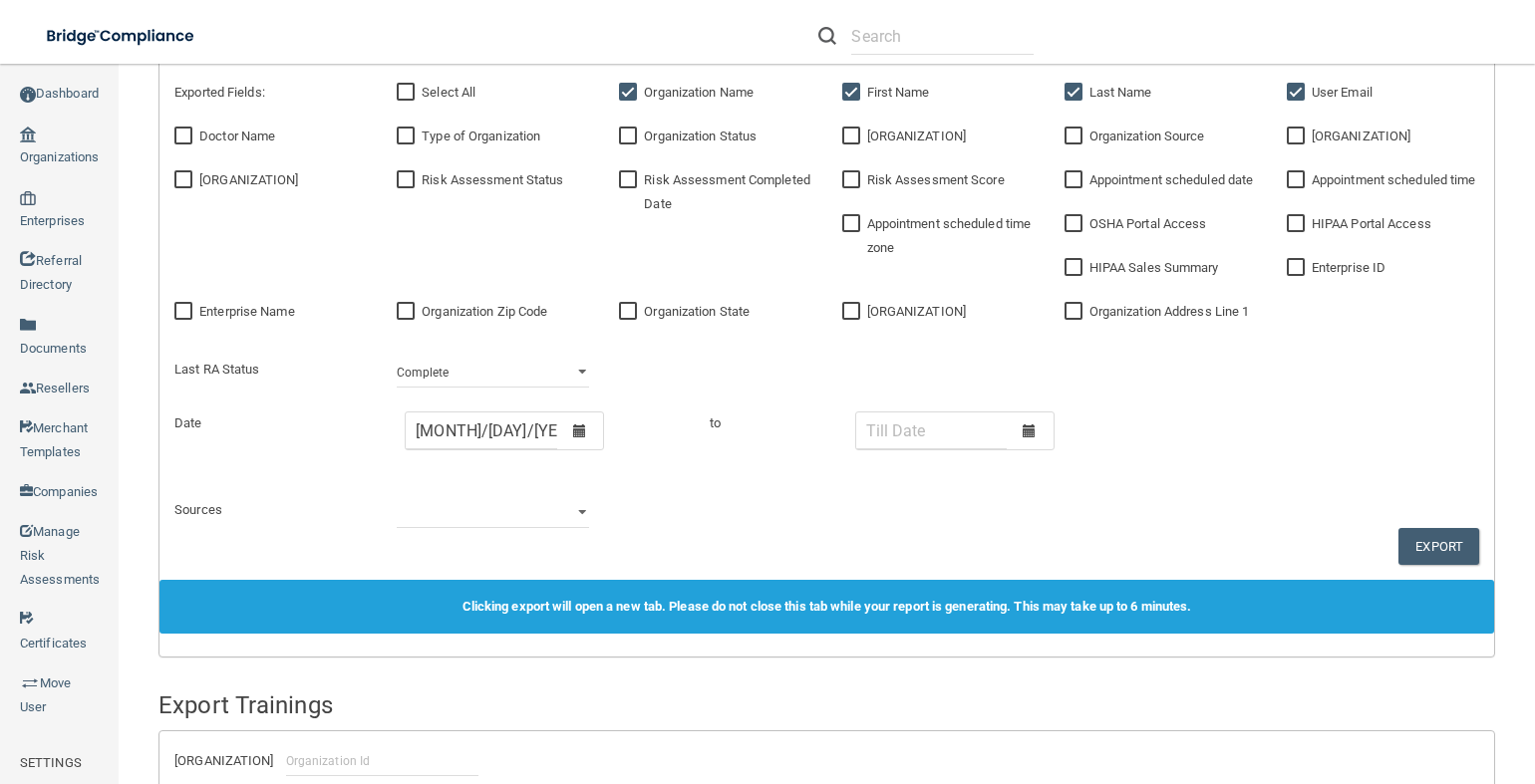 click at bounding box center [579, 430] 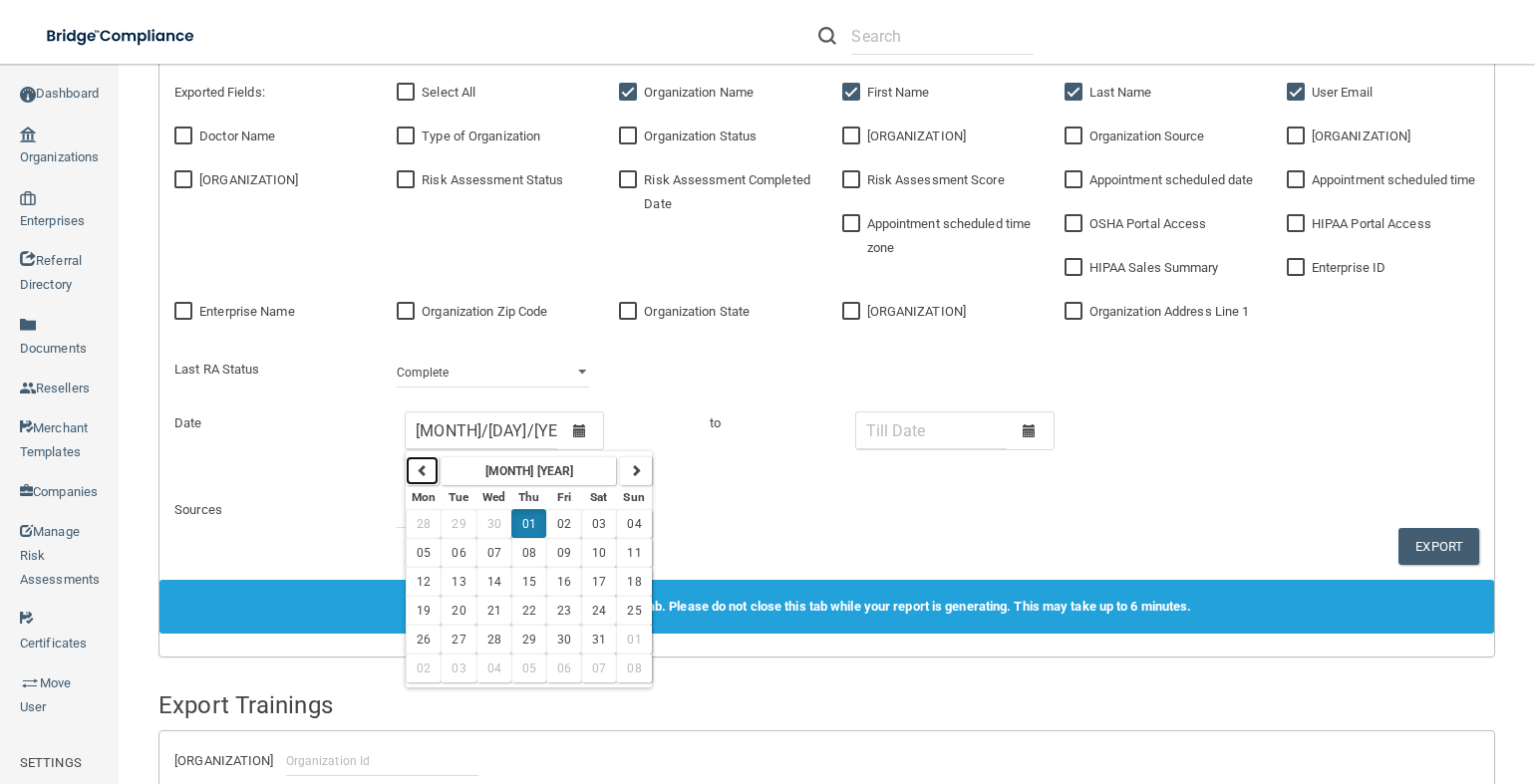 click at bounding box center (423, 470) 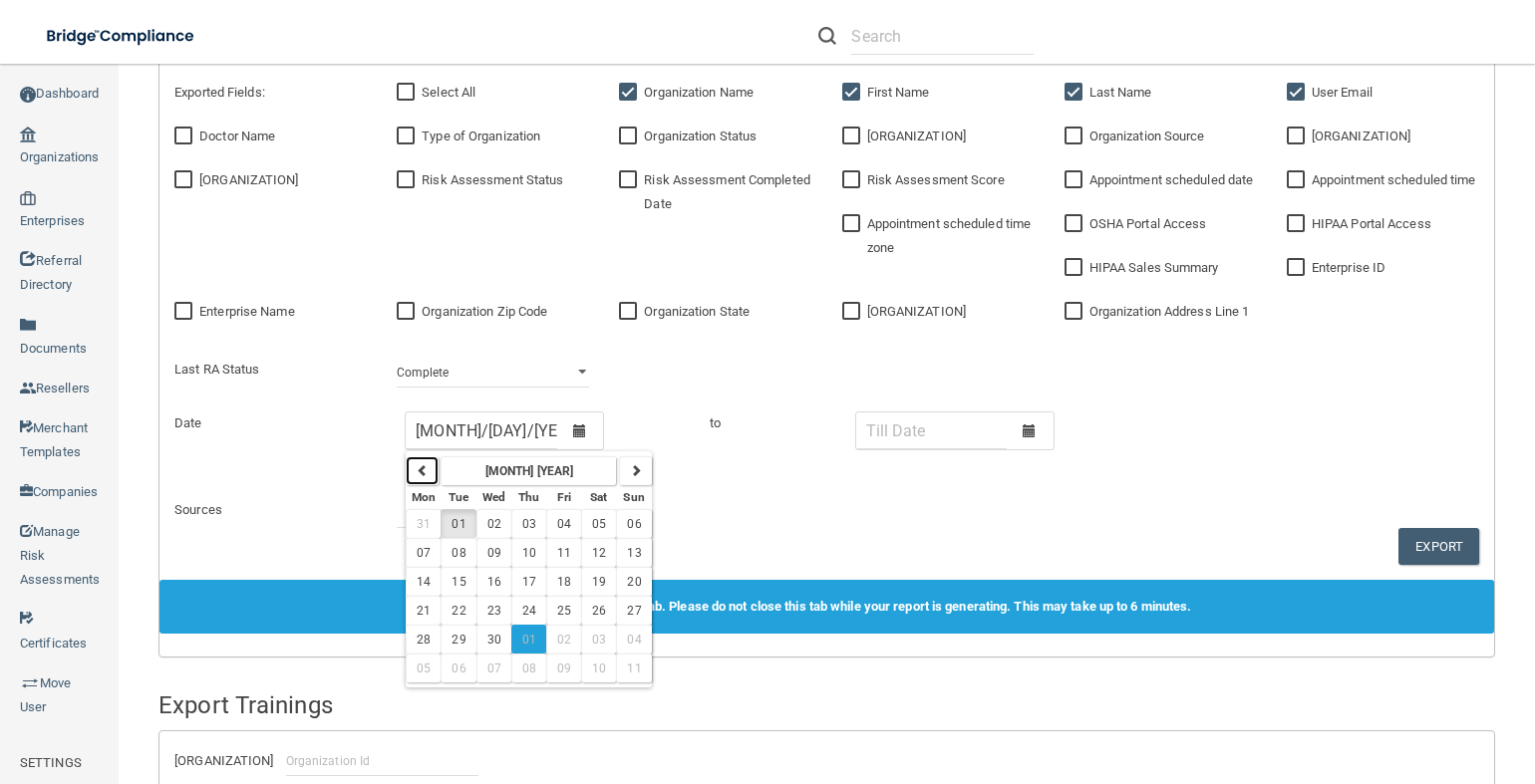 click at bounding box center (423, 470) 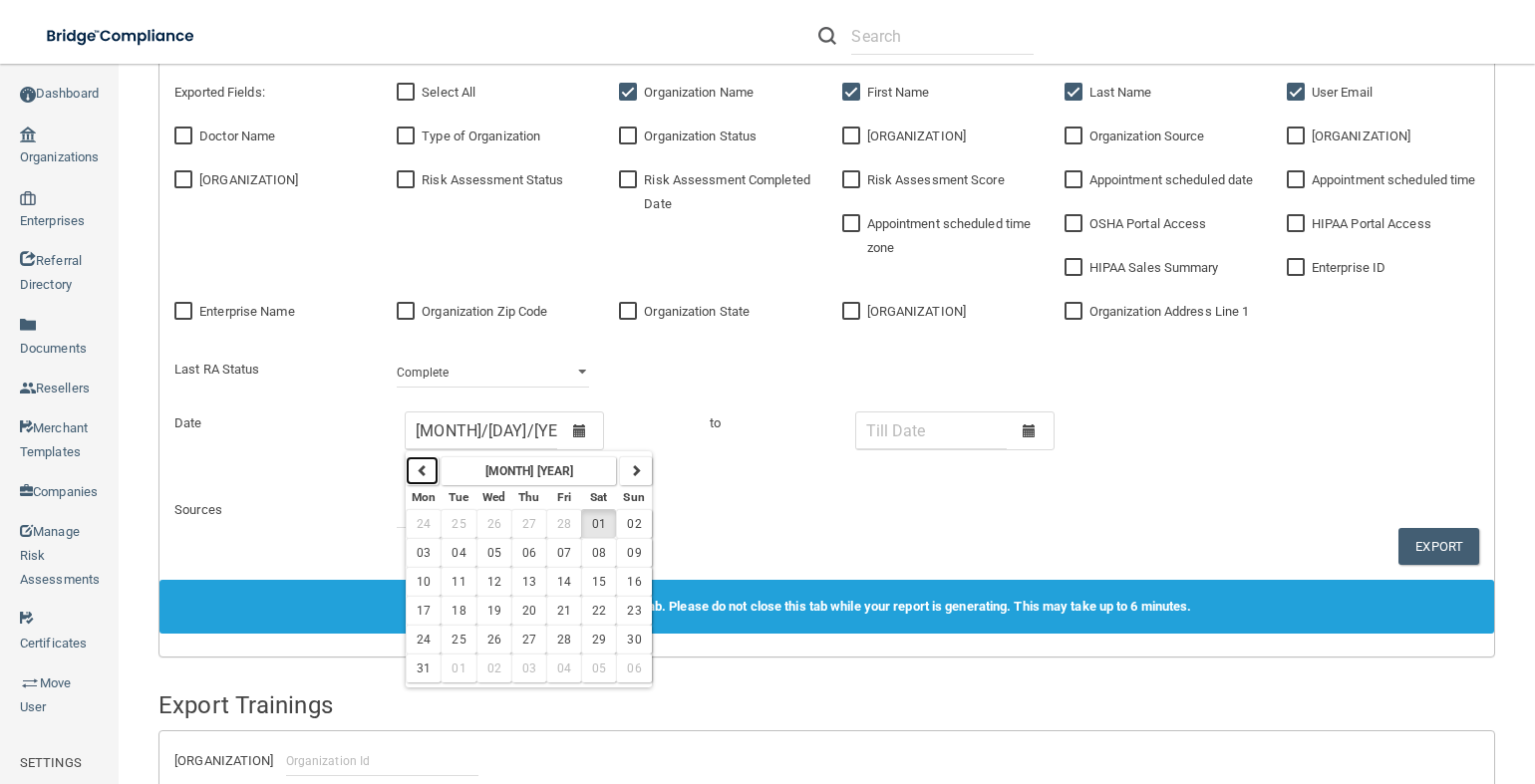 click at bounding box center [423, 470] 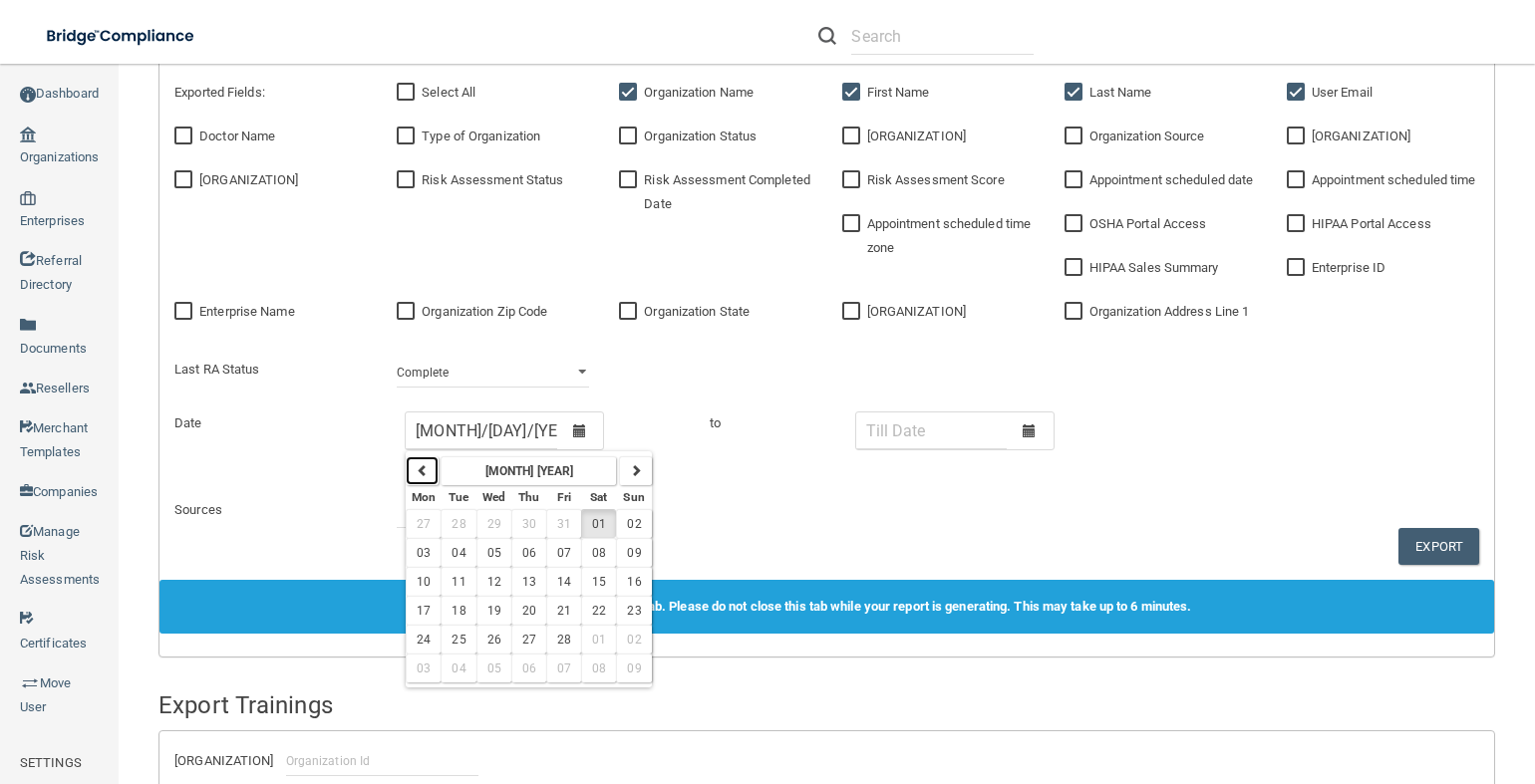 click at bounding box center (423, 470) 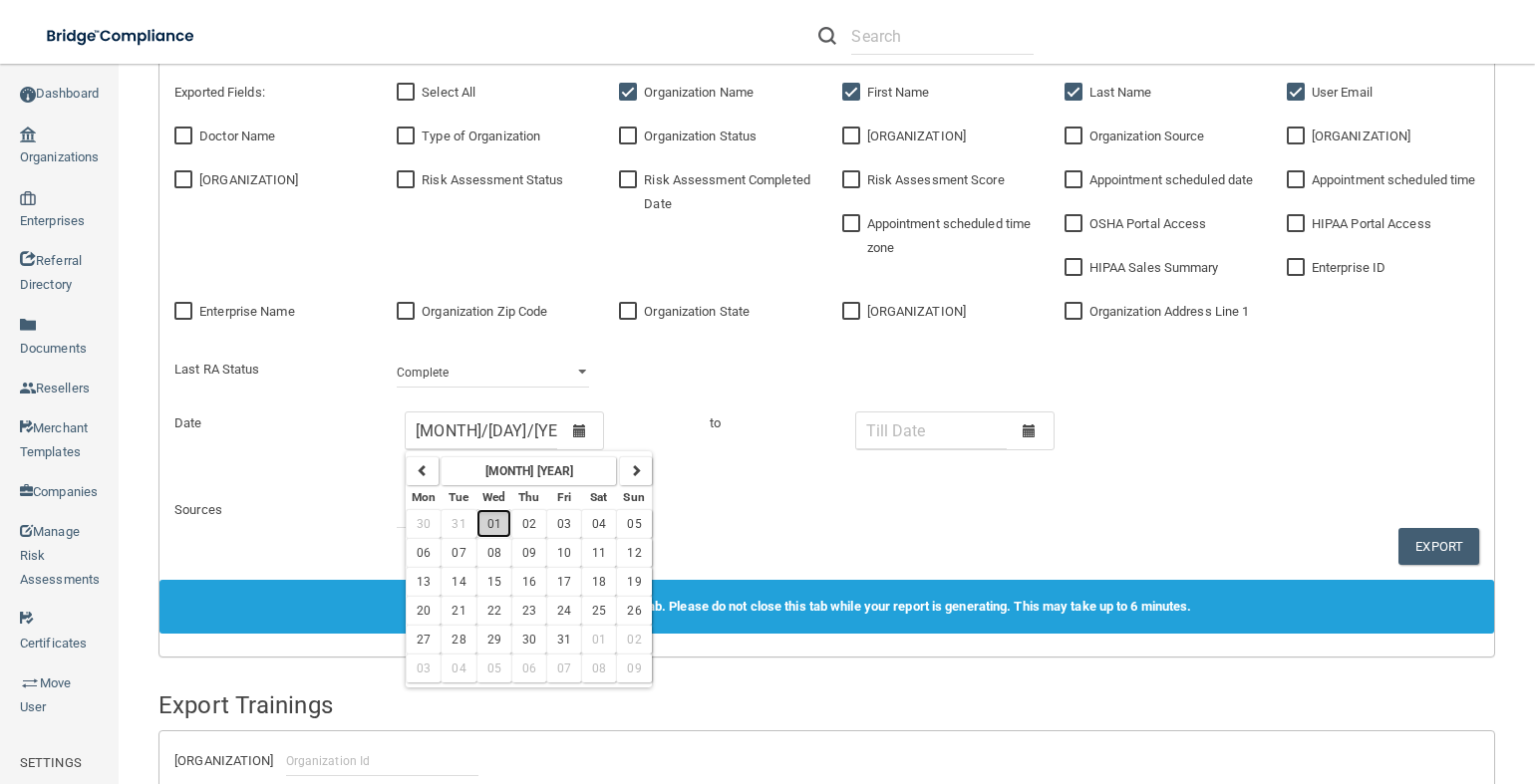 click on "01" at bounding box center [494, 524] 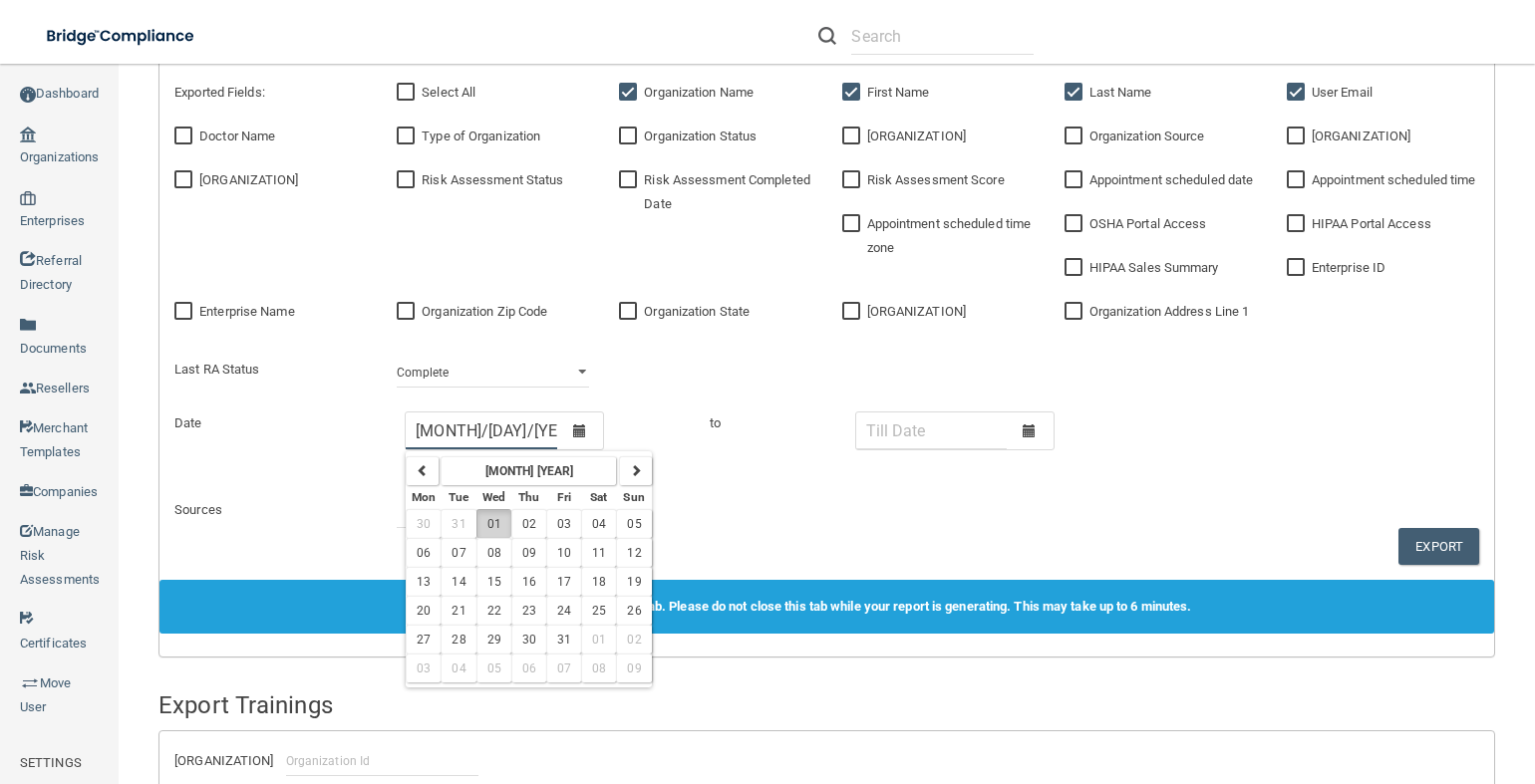 type on "[DATE]" 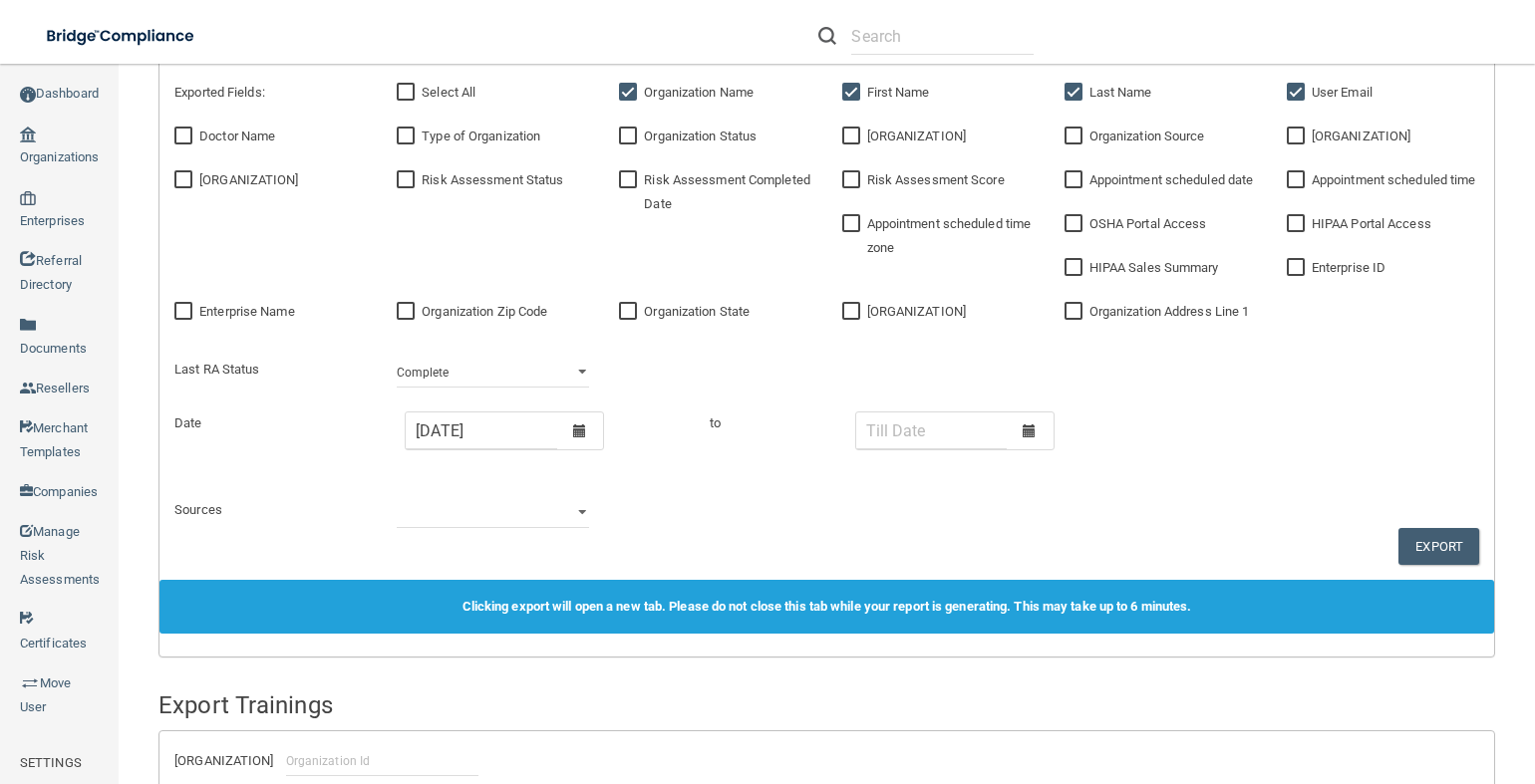 click at bounding box center (1029, 430) 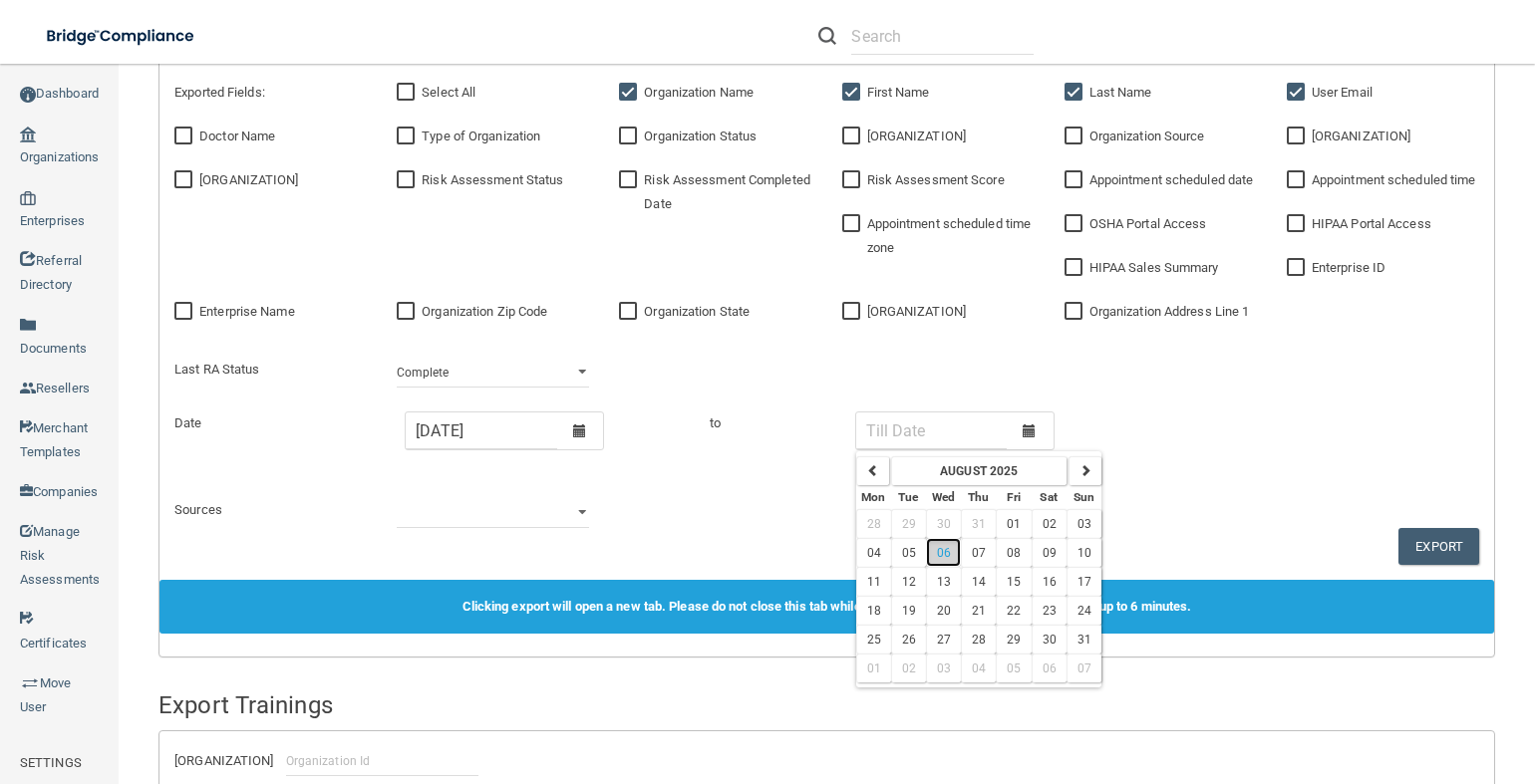click on "06" at bounding box center [944, 553] 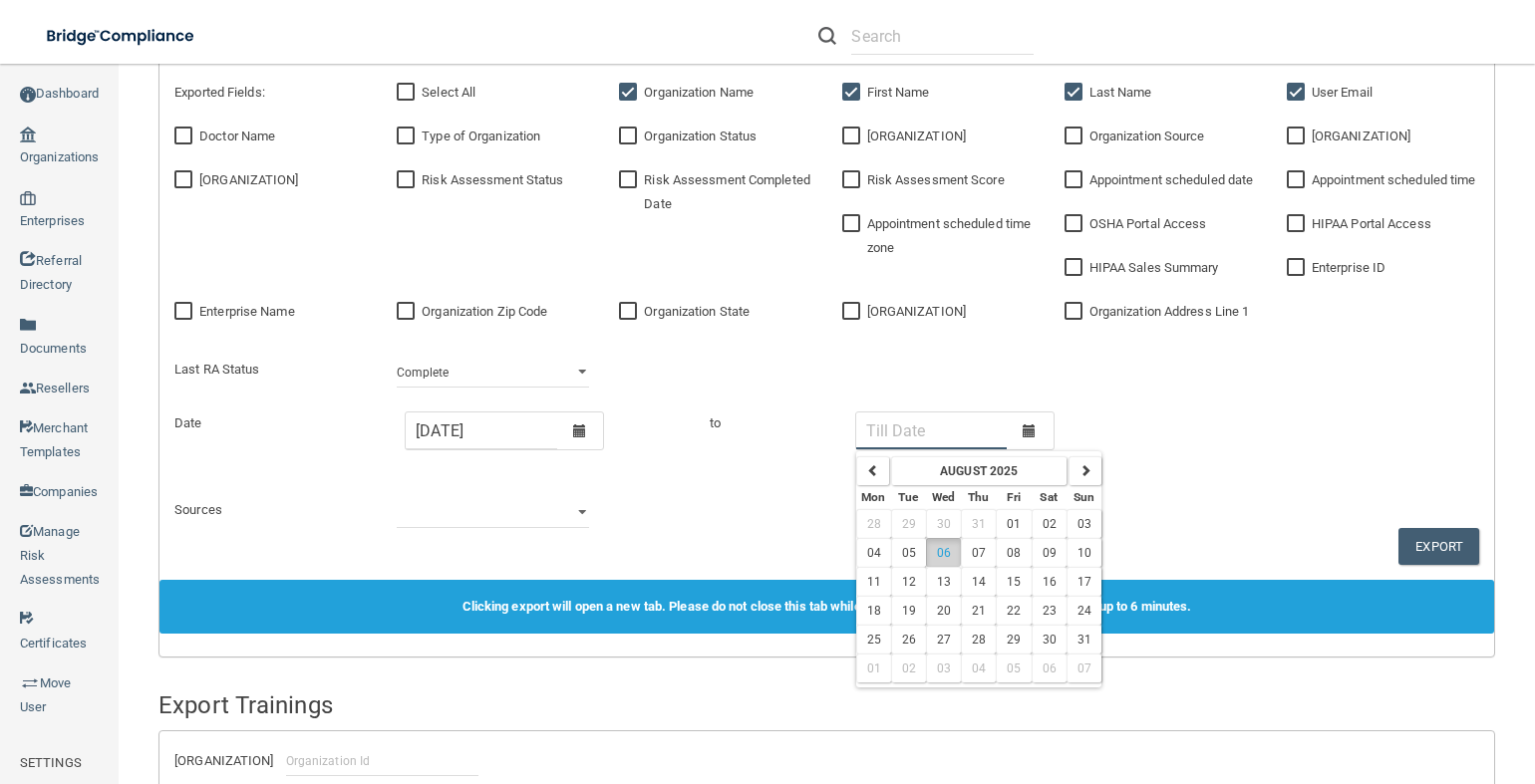 type on "[MONTH]/[DAY]/[YEAR]" 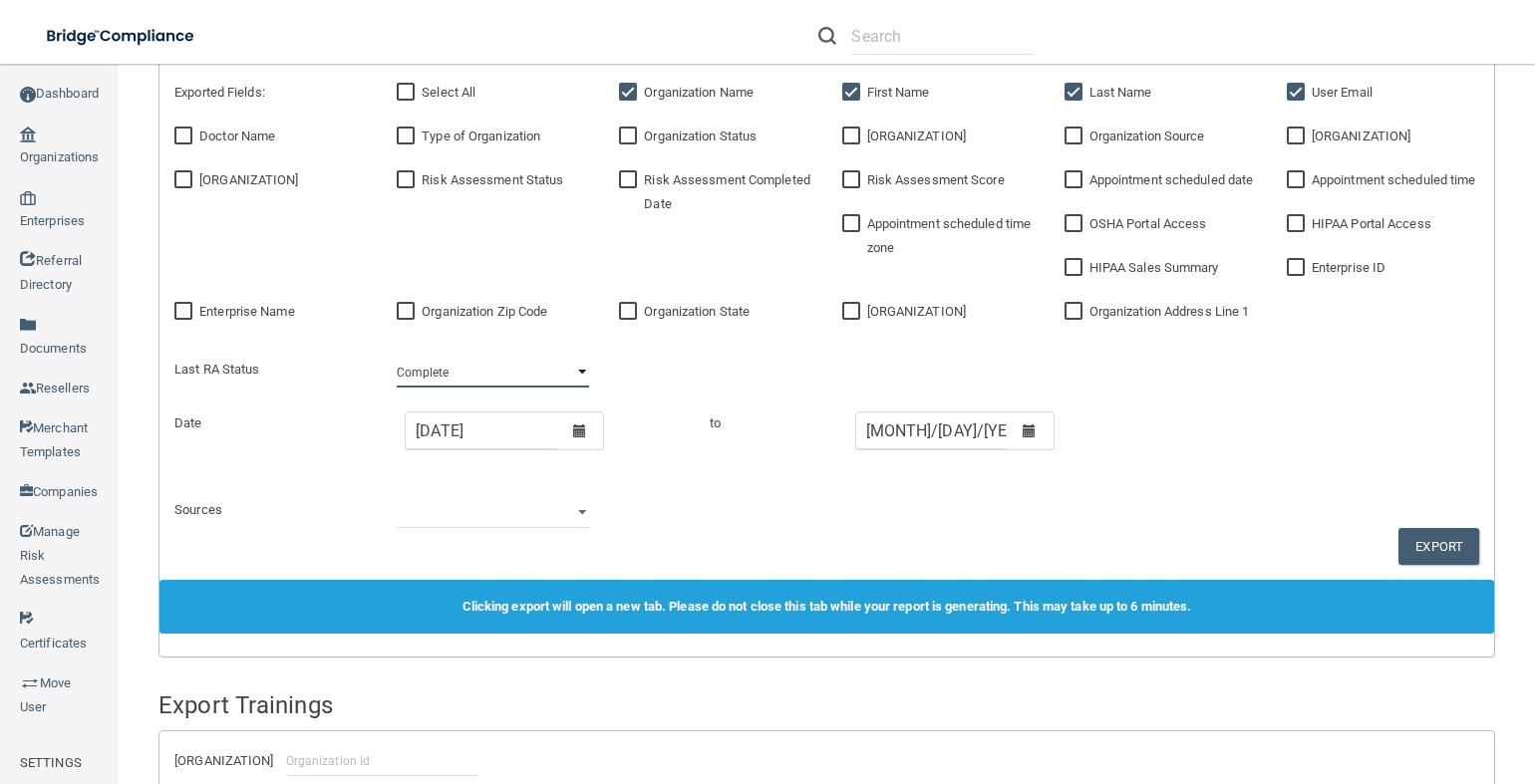 click on "Clear Filter  Incomplete  Not Started  Complete" at bounding box center (492, 373) 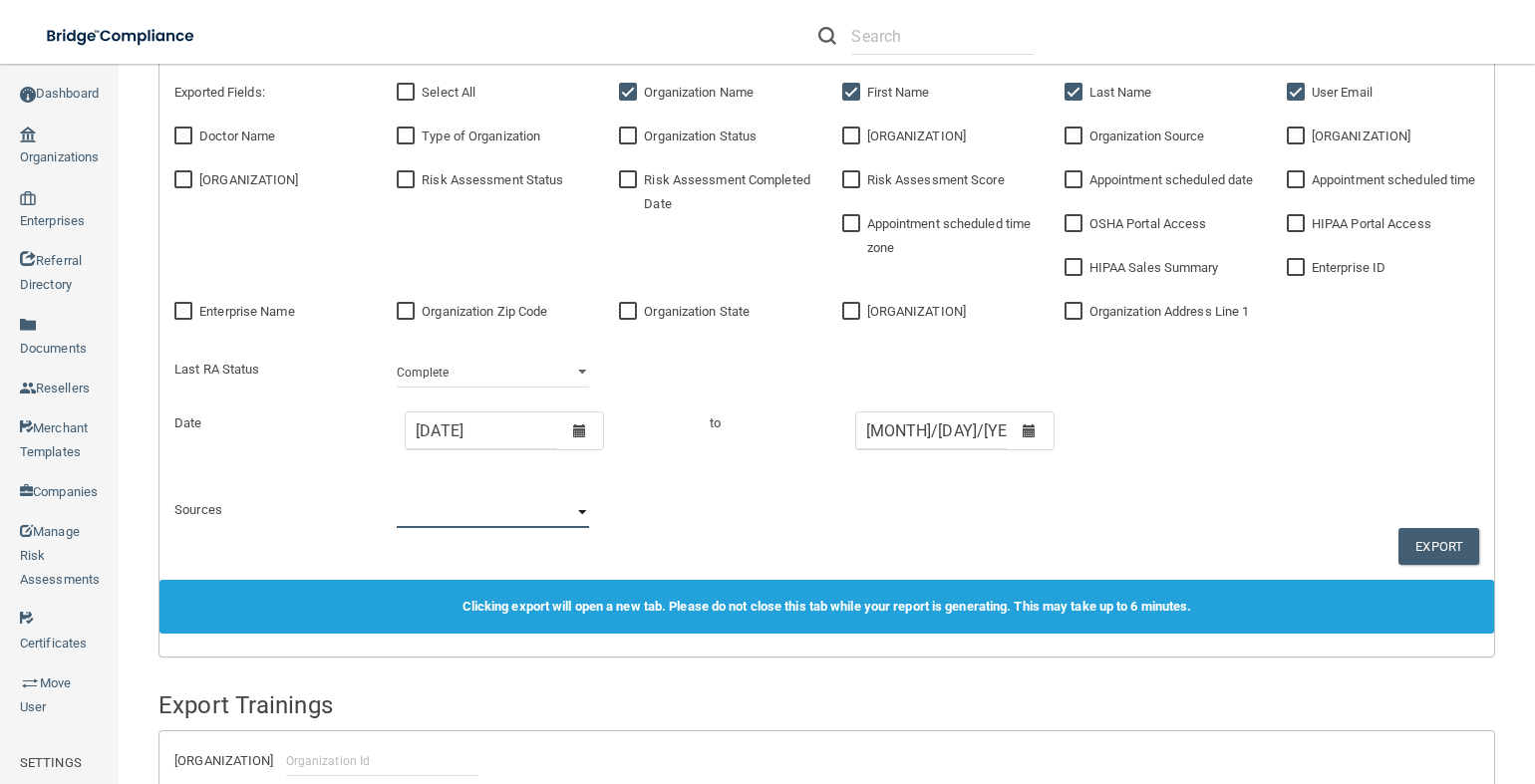 click on "Clear Filter  2018  2020compliancecheckup  3trends  416webinar  4frontech  [STATE]  [FIRST]  PCIHIPAA  aaait  aaoms  aaoms-hipaaofficertraining  aautomation  abari  abbas  acds  ada  adamcharney  affinity24  affinity24jl  affinity24sk  affinity24tp  aim  alabama  alabamadanielle  angieqa  aoa  aptamd  aqmcomputer  arevtech  aric  aspa  aspiretech  asps  authorizedccs  bbtech  bencodental  berkman  billingwebinar  blackford  blackstar  blatchford  blatchfordevent  blatchfordkaye  blatchfordnanci  bliva  blog  boonya  bps  brohman  brownsoftware  buckinghamsw  businessassociate  buyingpower  cao  cashflow  cashflow-certifiedtraining  ccds  cda  centric  certified-reg  cfreedland  checklistdownload  chicago  chorus  chrisneal  cisinternet  clackamas  cleardata  compass  compassoutbound  compliance  compliance1  complianceday  comptroubcharleston  computerone  contracosta  cornerstone  corpsite  covidwebinar  crc  criticalnetworking  crosswalk  crowncouncil  crush  curvedental  cwptech  cyberlockconsulting  day1" at bounding box center (492, 513) 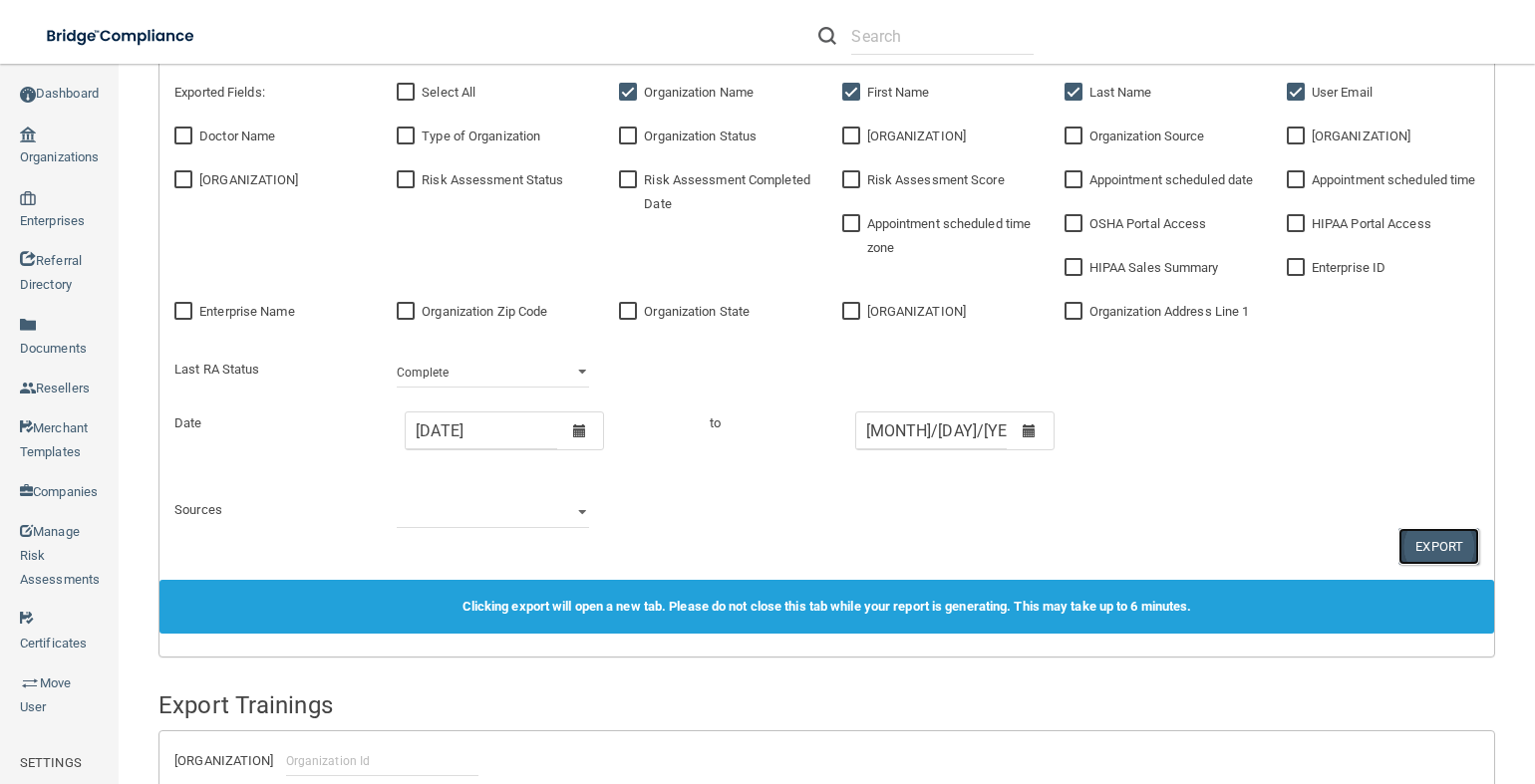 click on "Export" at bounding box center (1438, 546) 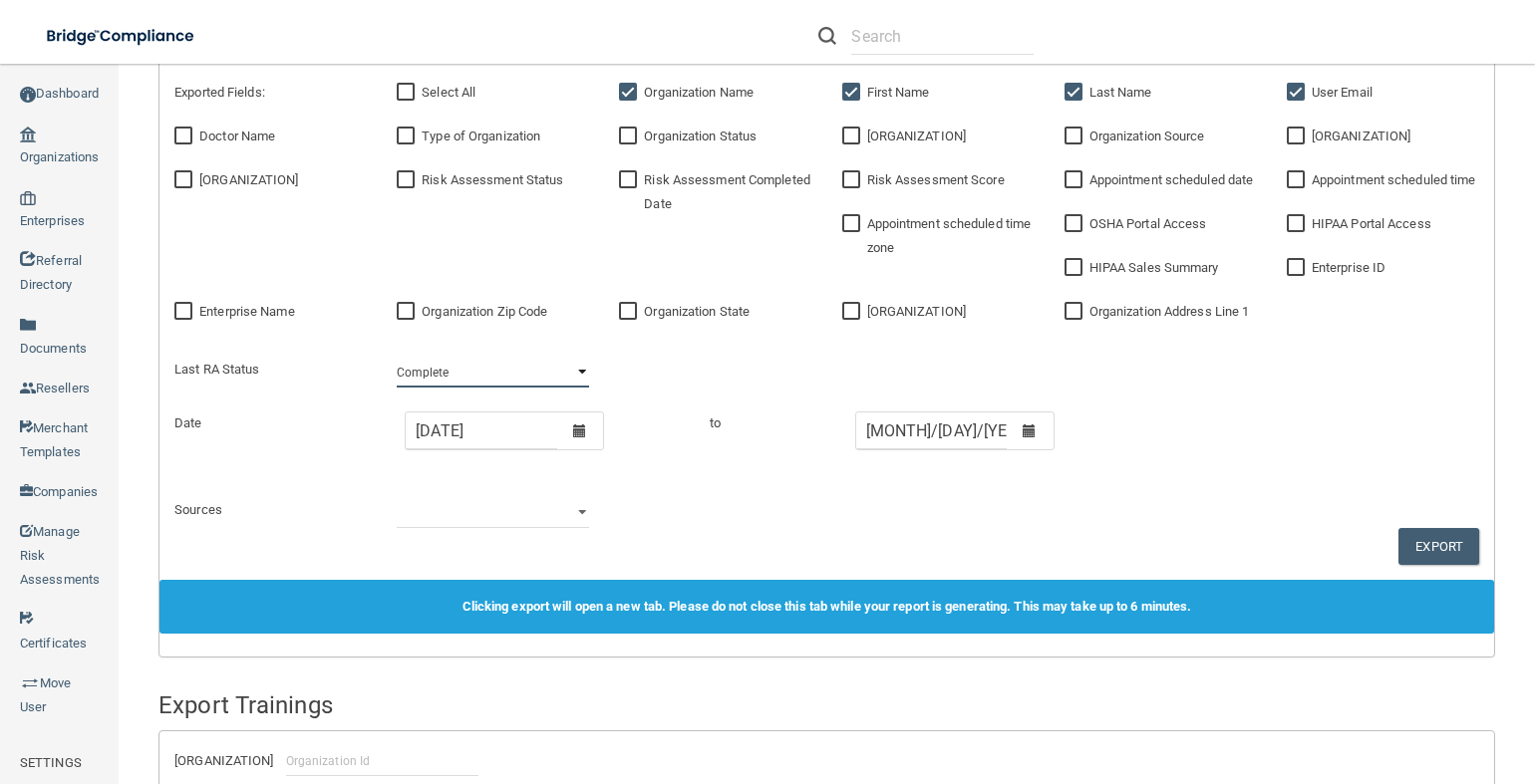 click on "Clear Filter  Incomplete  Not Started  Complete" at bounding box center [492, 373] 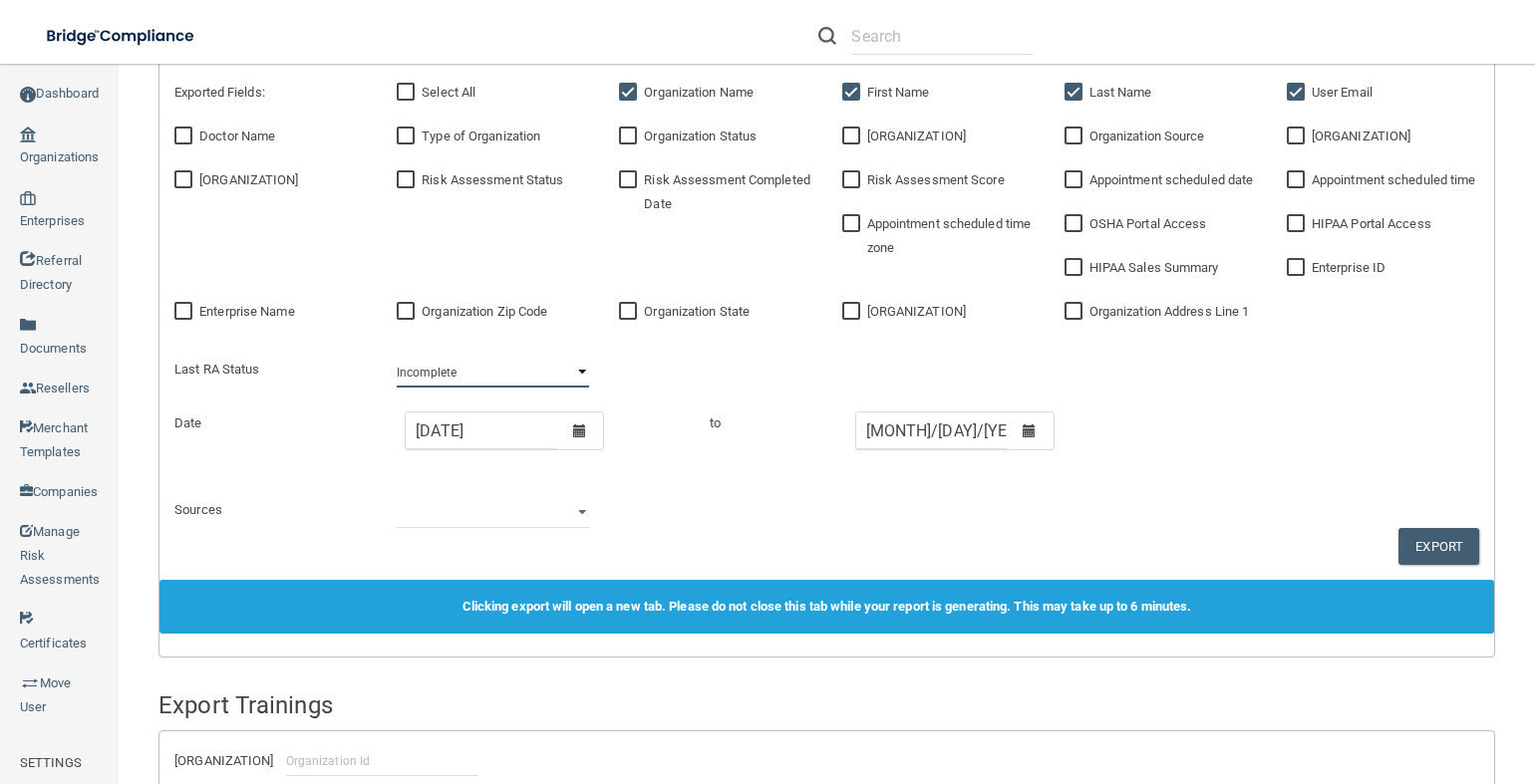 click on "Clear Filter  Incomplete  Not Started  Complete" at bounding box center [492, 373] 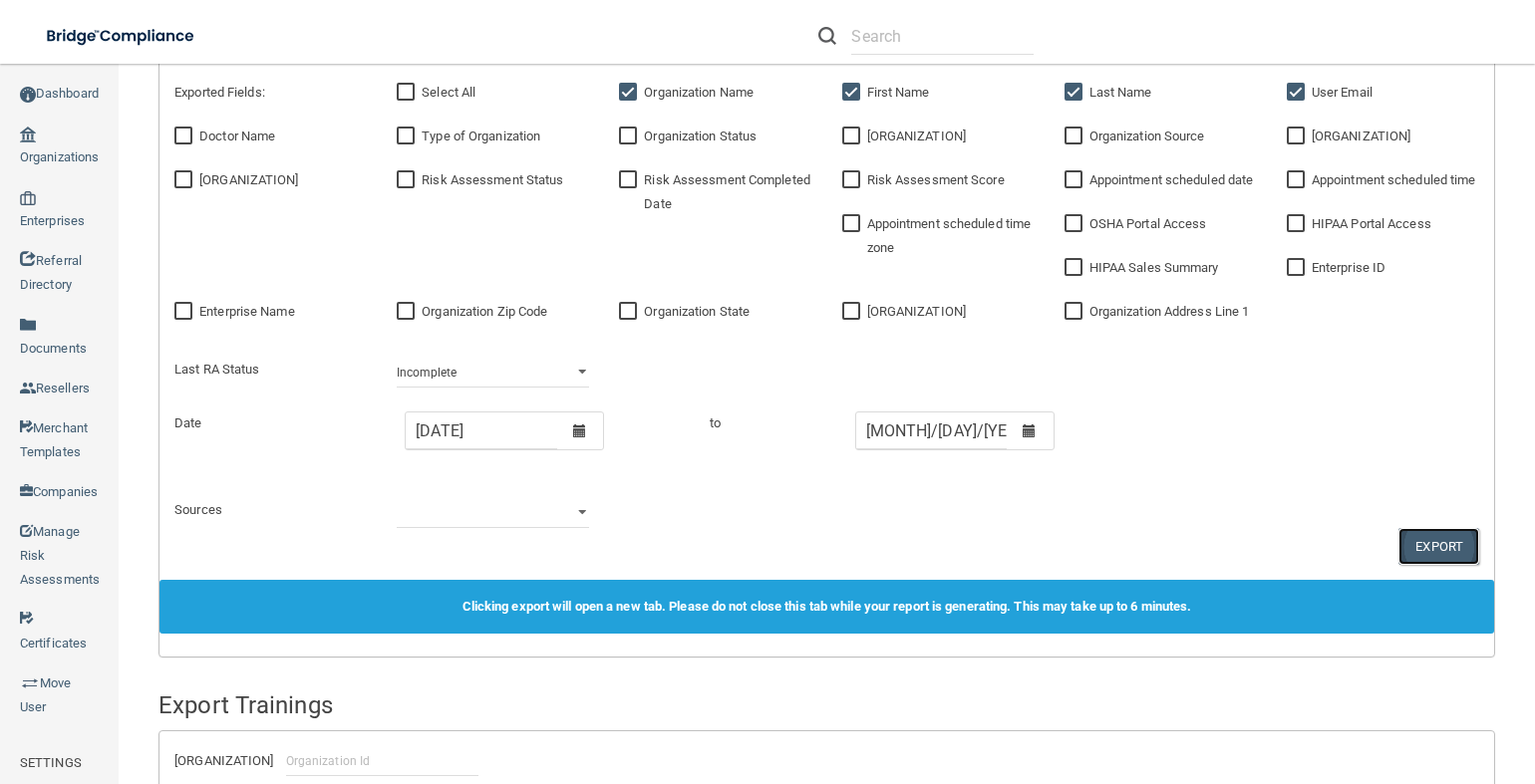 click on "Export" at bounding box center [1438, 546] 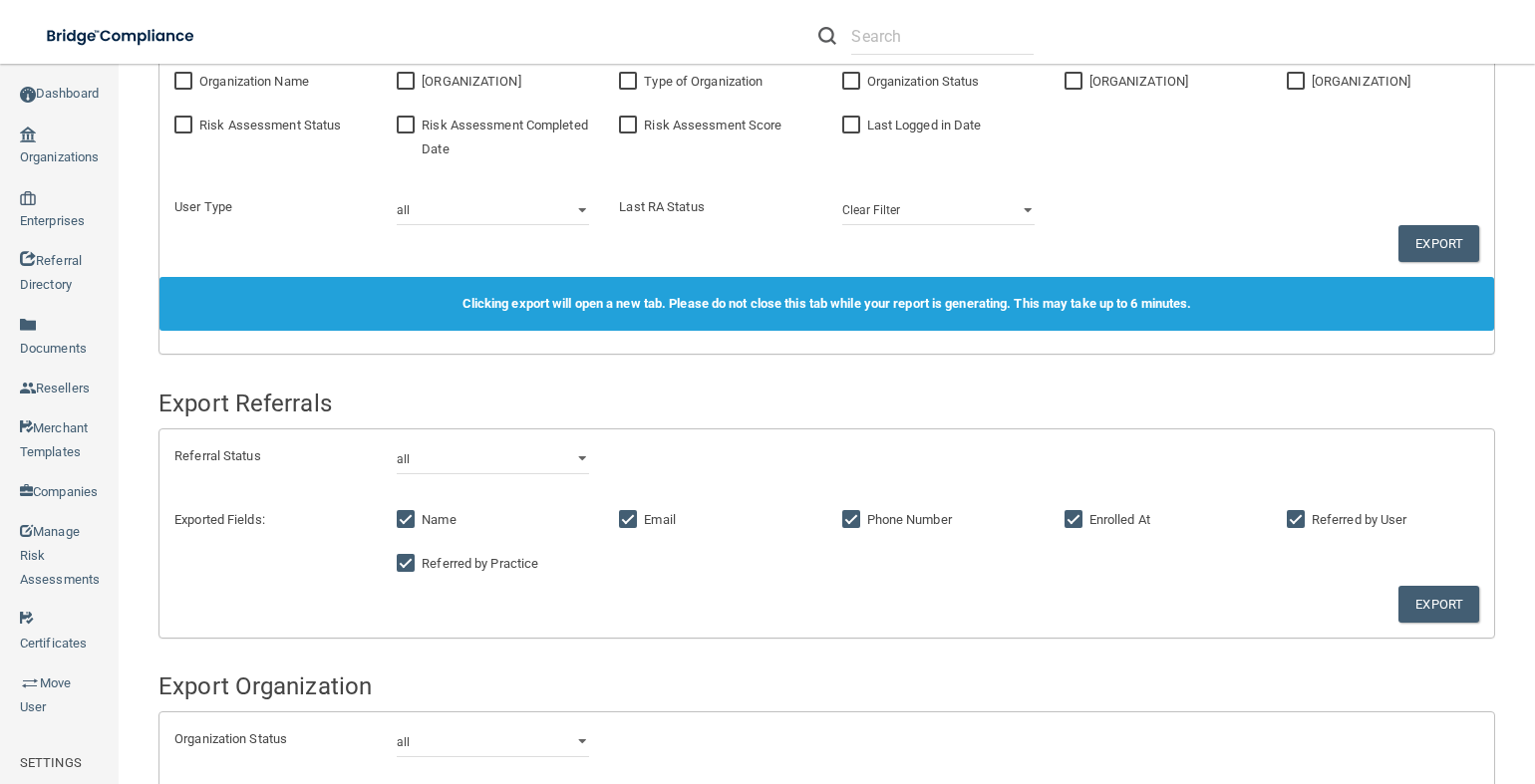 scroll, scrollTop: 0, scrollLeft: 0, axis: both 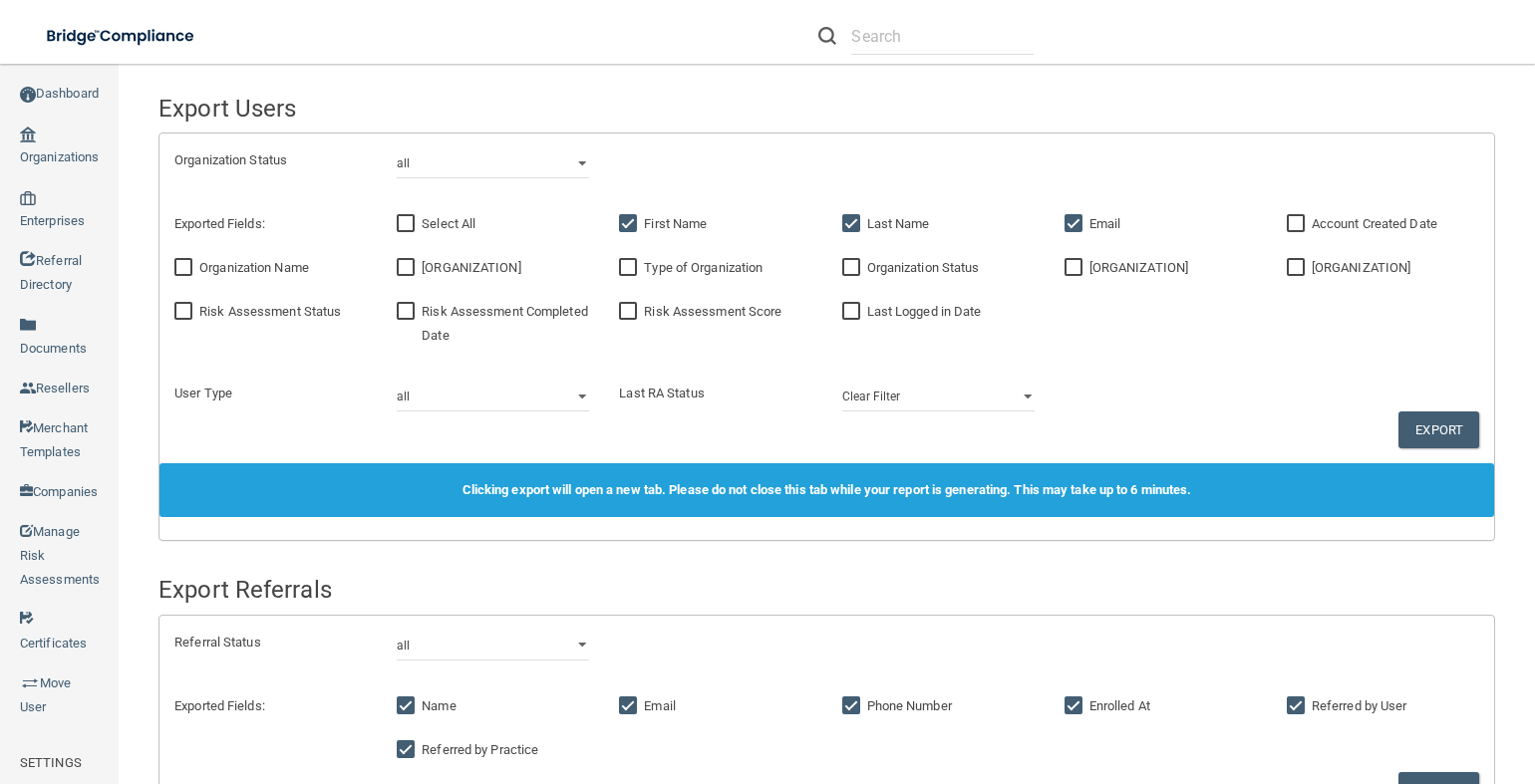 click on "Organization Name" at bounding box center (185, 268) 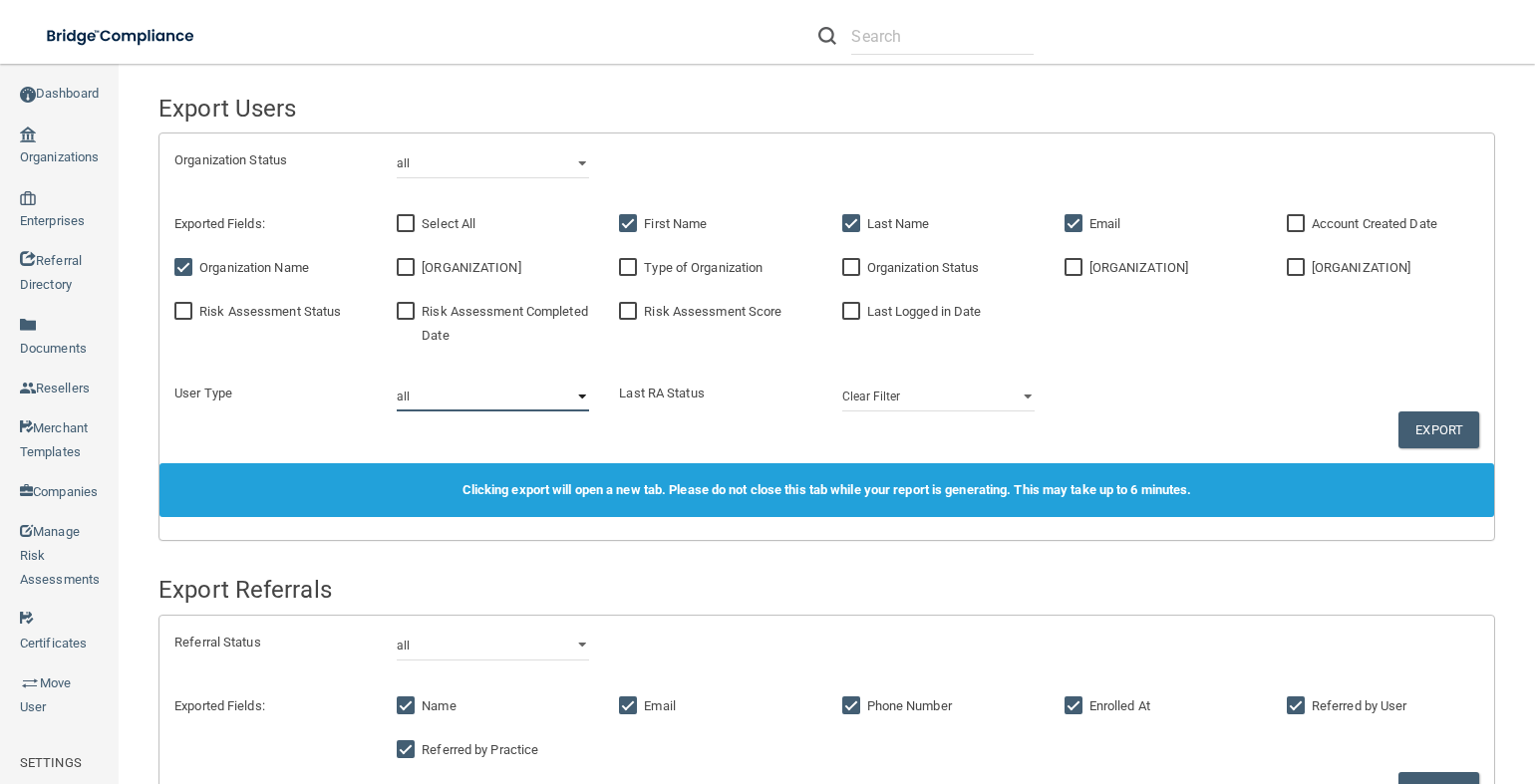 click on "all practice member practice admin financial institution admin business associate admin business associate member" at bounding box center [492, 396] 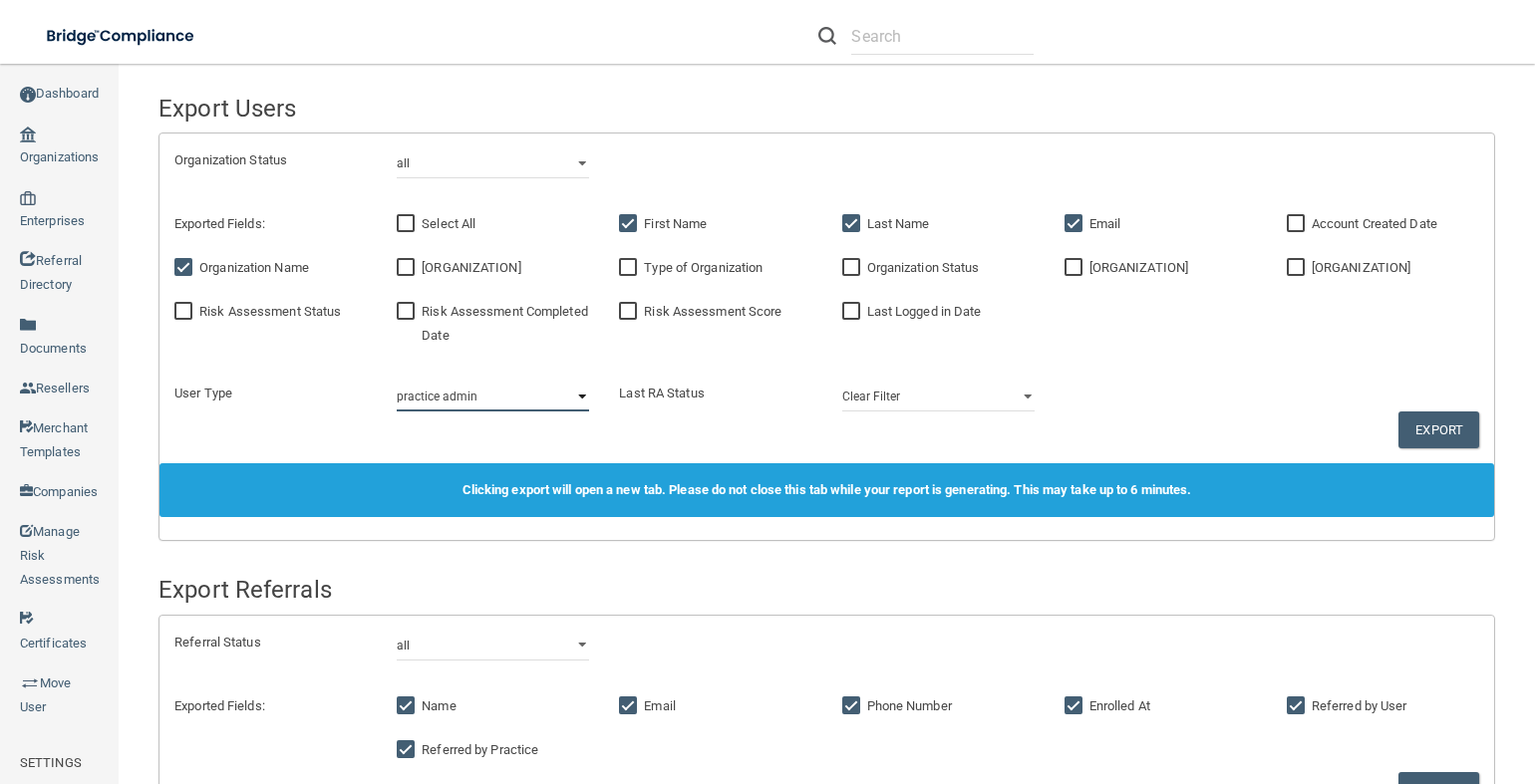 click on "all practice member practice admin financial institution admin business associate admin business associate member" at bounding box center (492, 396) 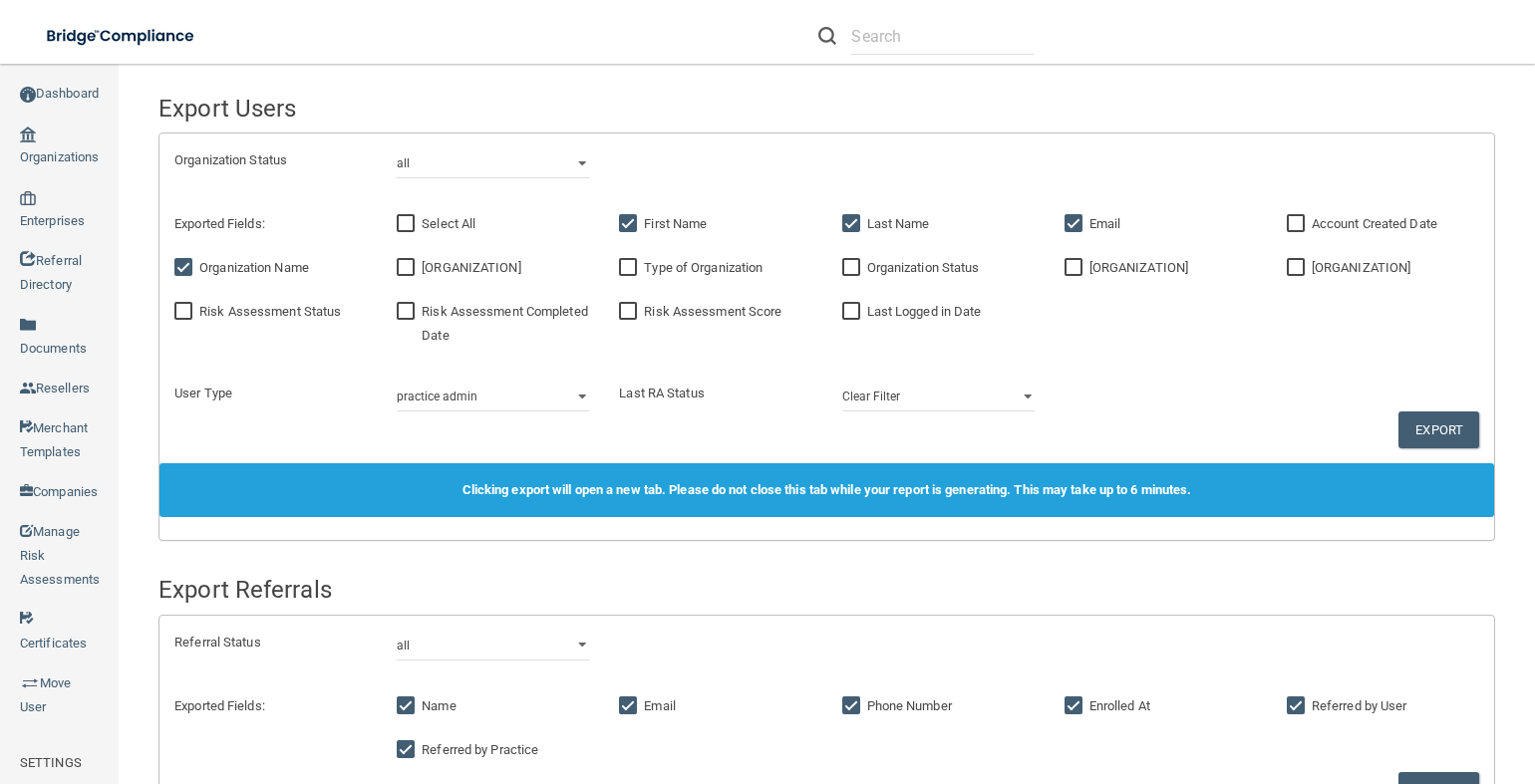 click on "[ORGANIZATION]" at bounding box center (1298, 268) 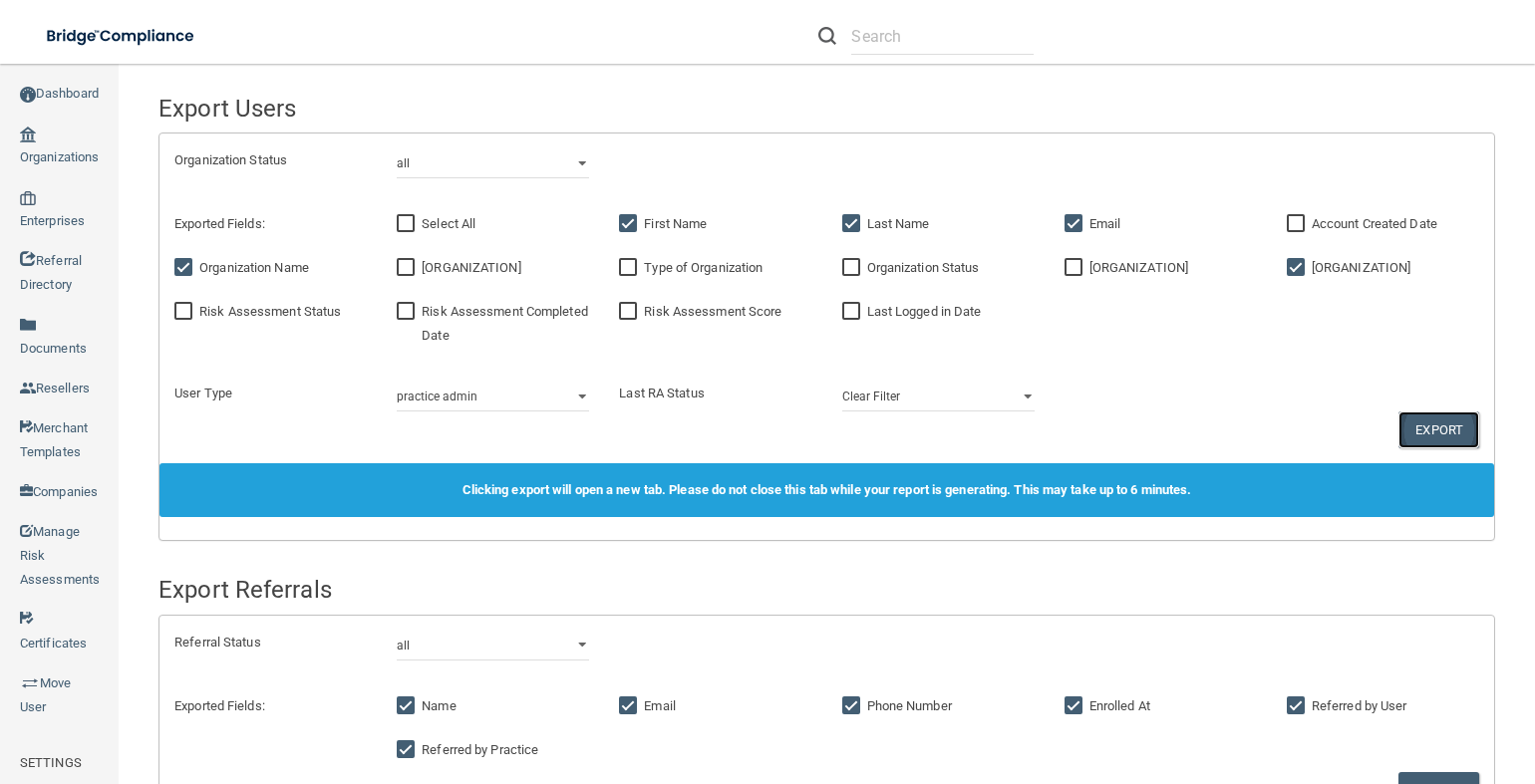 click on "Export" at bounding box center (1438, 429) 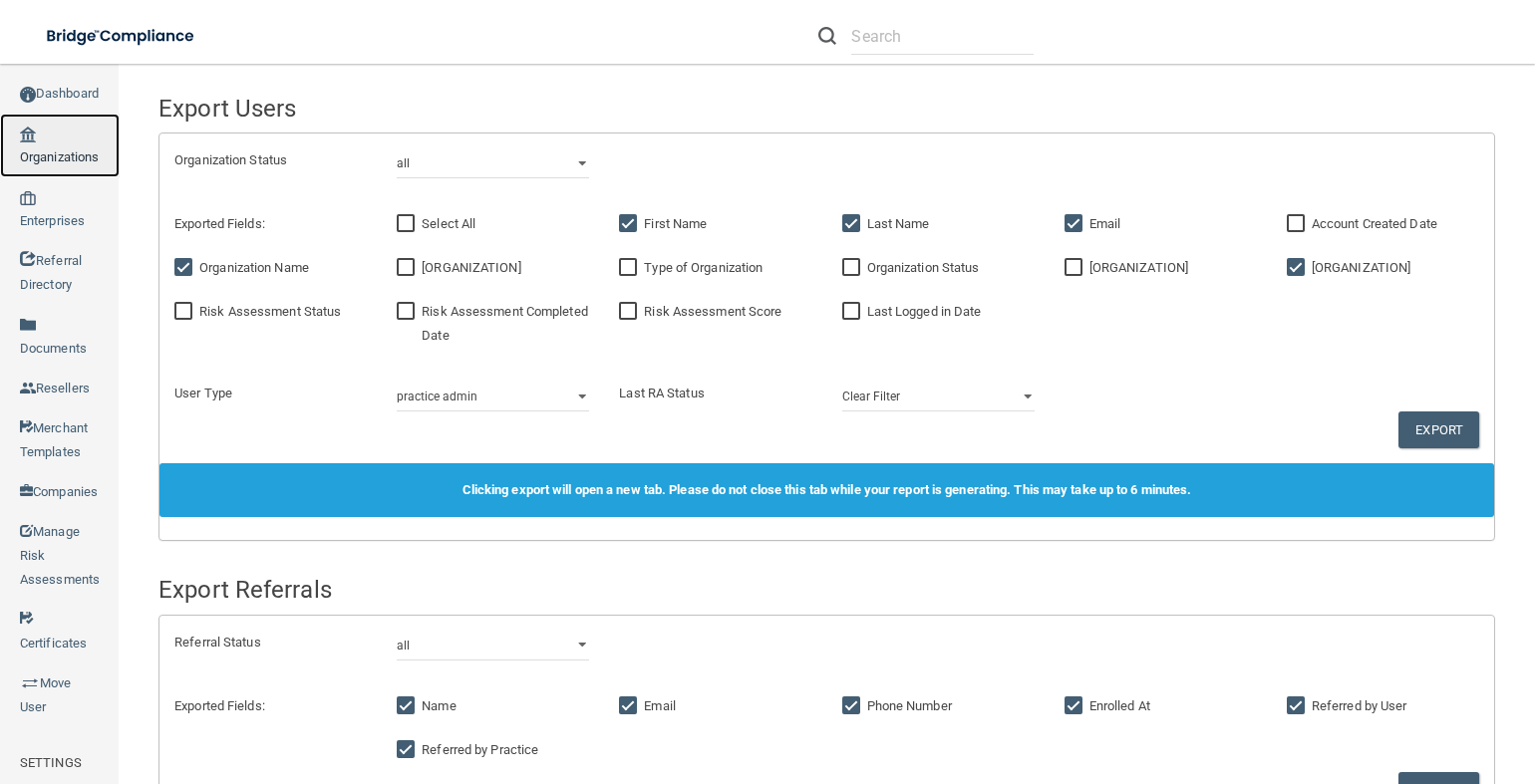 click on "Organizations" at bounding box center (60, 145) 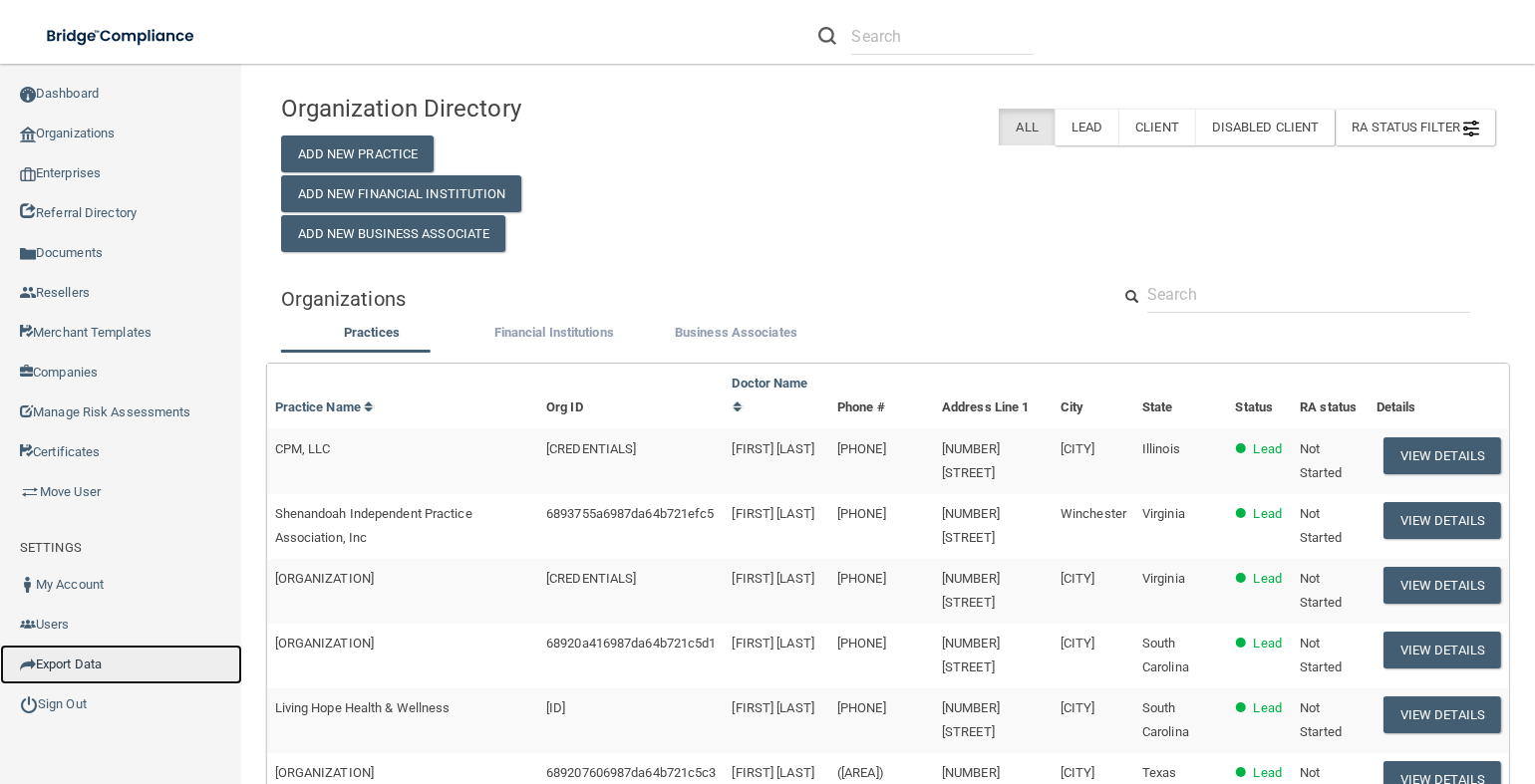 click on "Export Data" at bounding box center [121, 664] 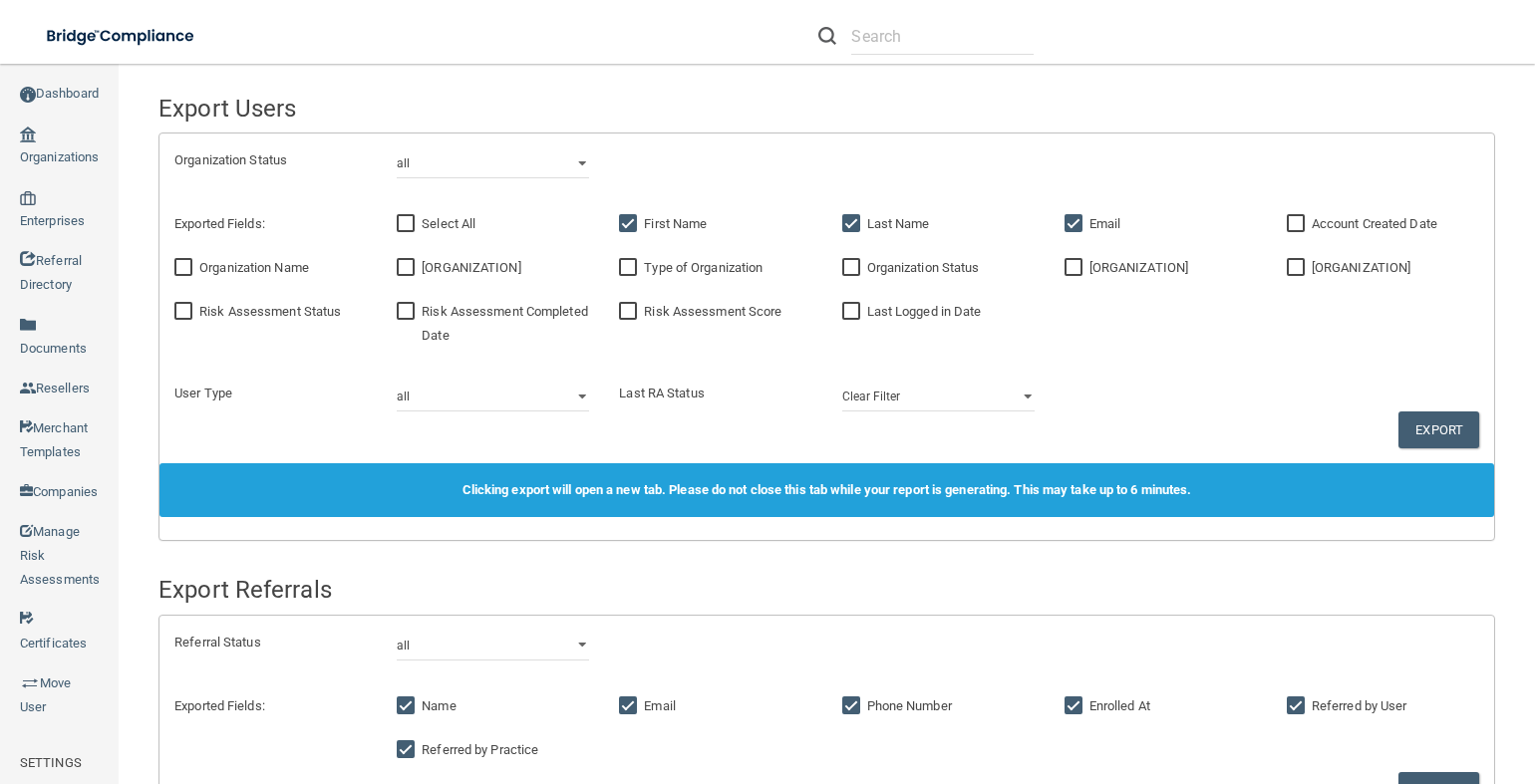 click on "Organization Name" at bounding box center [185, 268] 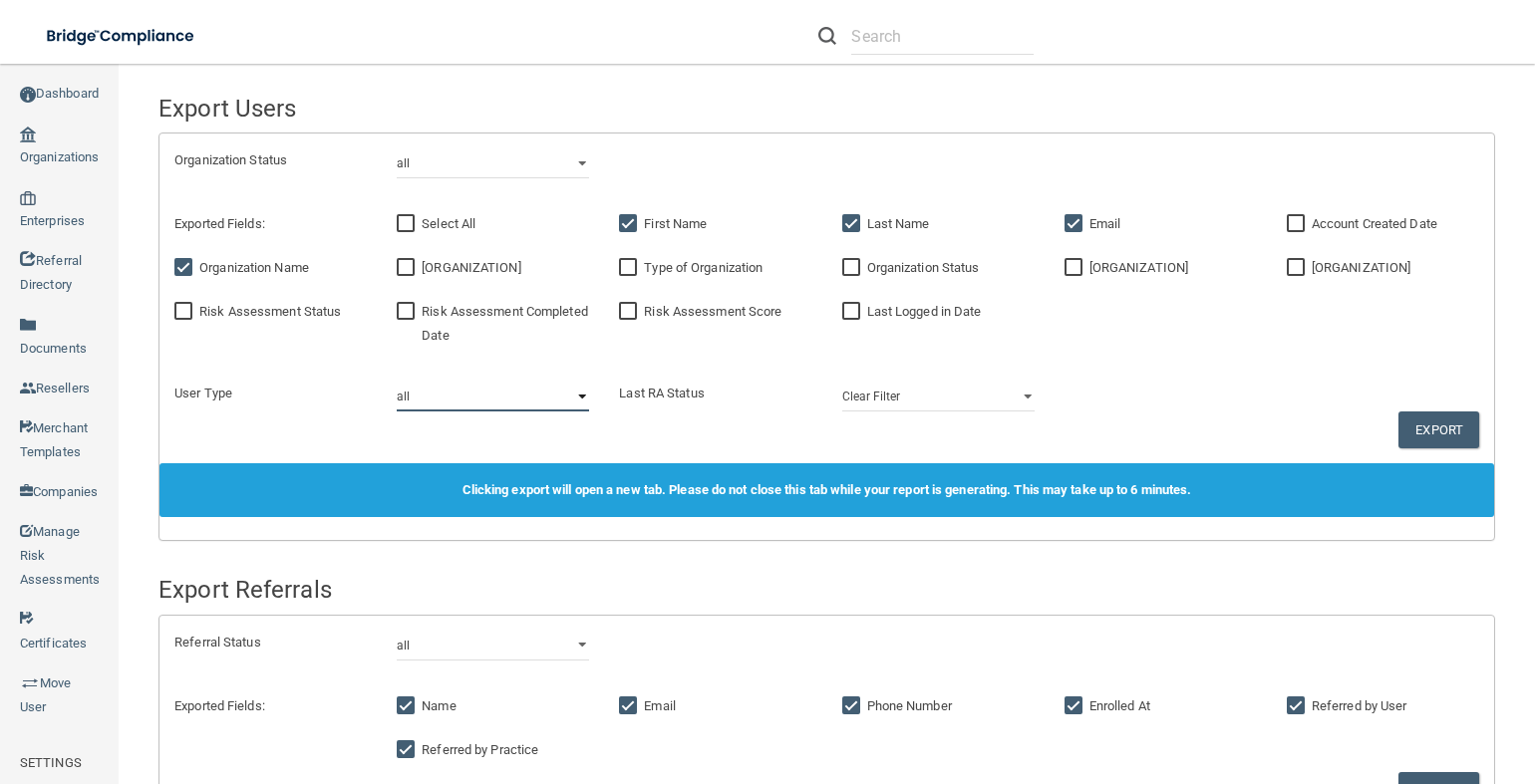 click on "all practice member practice admin financial institution admin business associate admin business associate member" at bounding box center (492, 396) 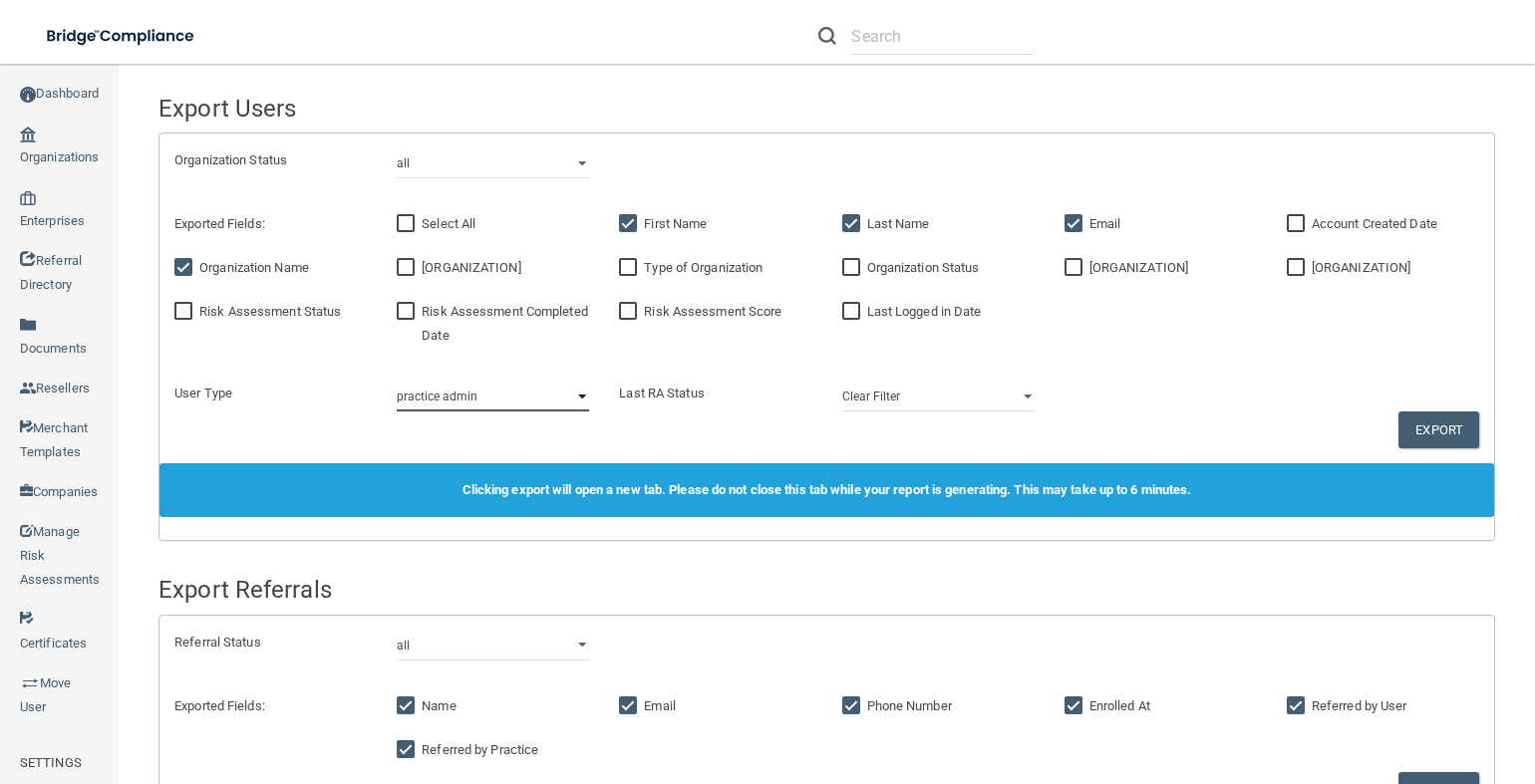 click on "all practice member practice admin financial institution admin business associate admin business associate member" at bounding box center [492, 396] 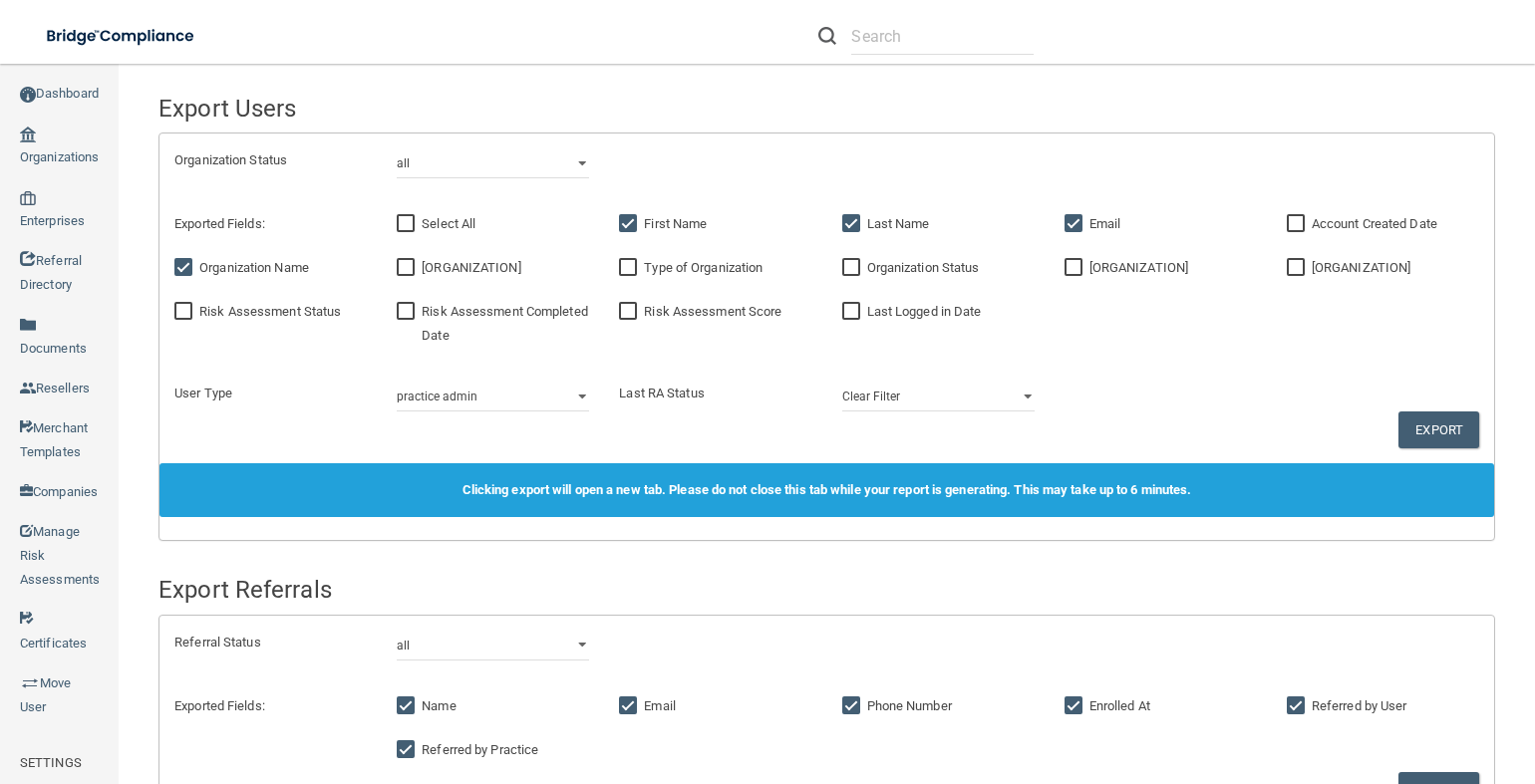 click on "[ORGANIZATION]" at bounding box center [1075, 268] 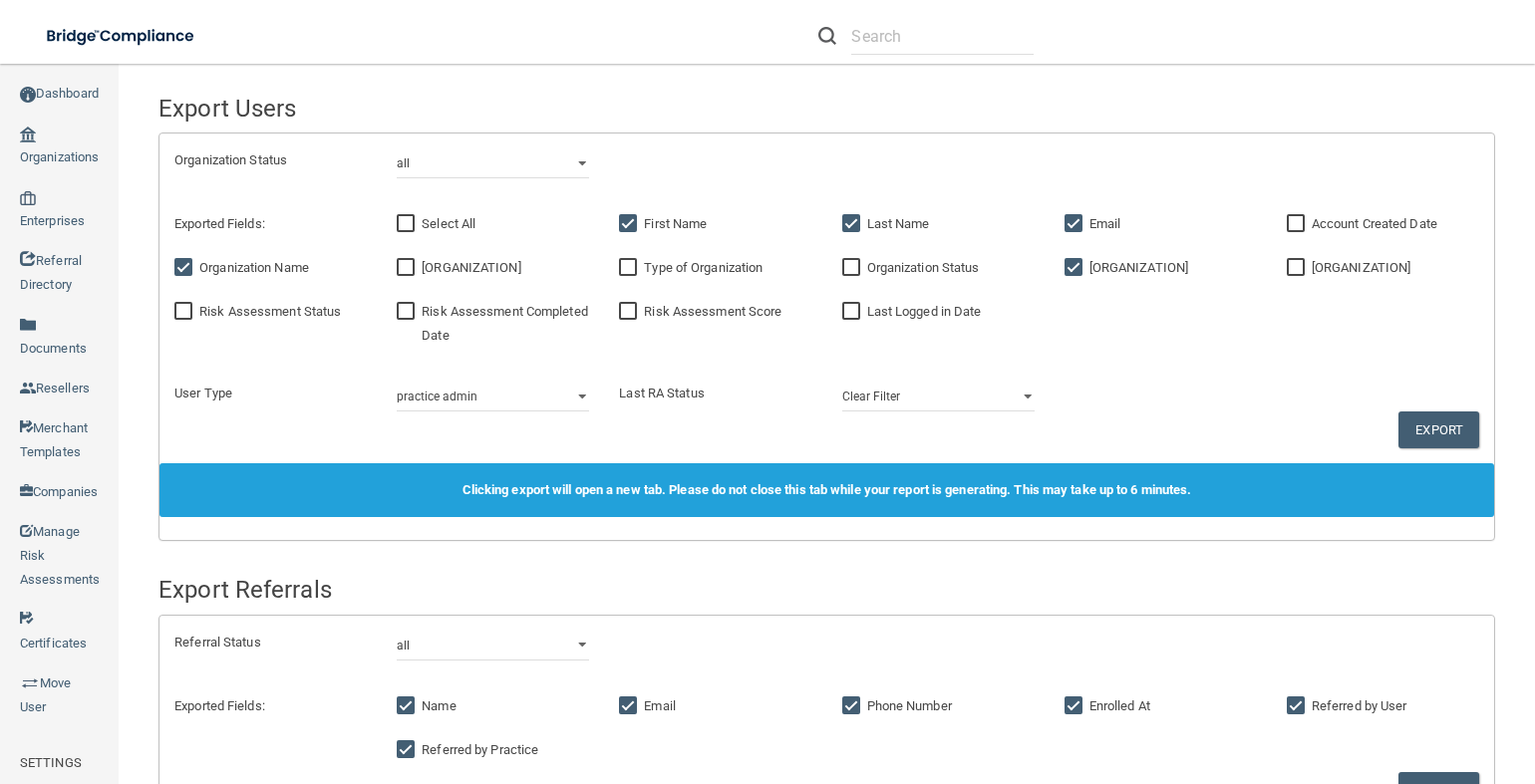 click on "[ORGANIZATION]" at bounding box center [1298, 268] 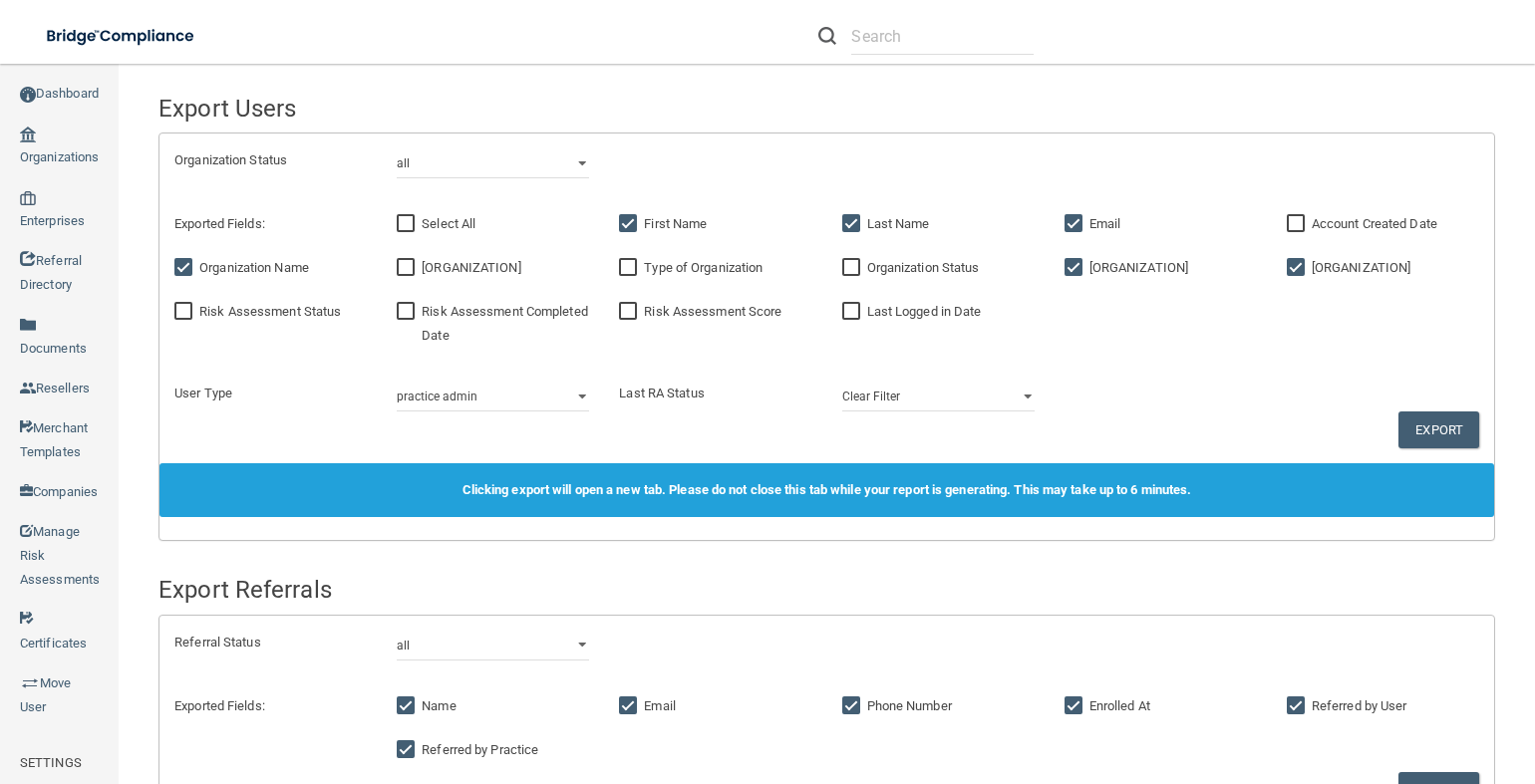 click on "Email" at bounding box center (1075, 224) 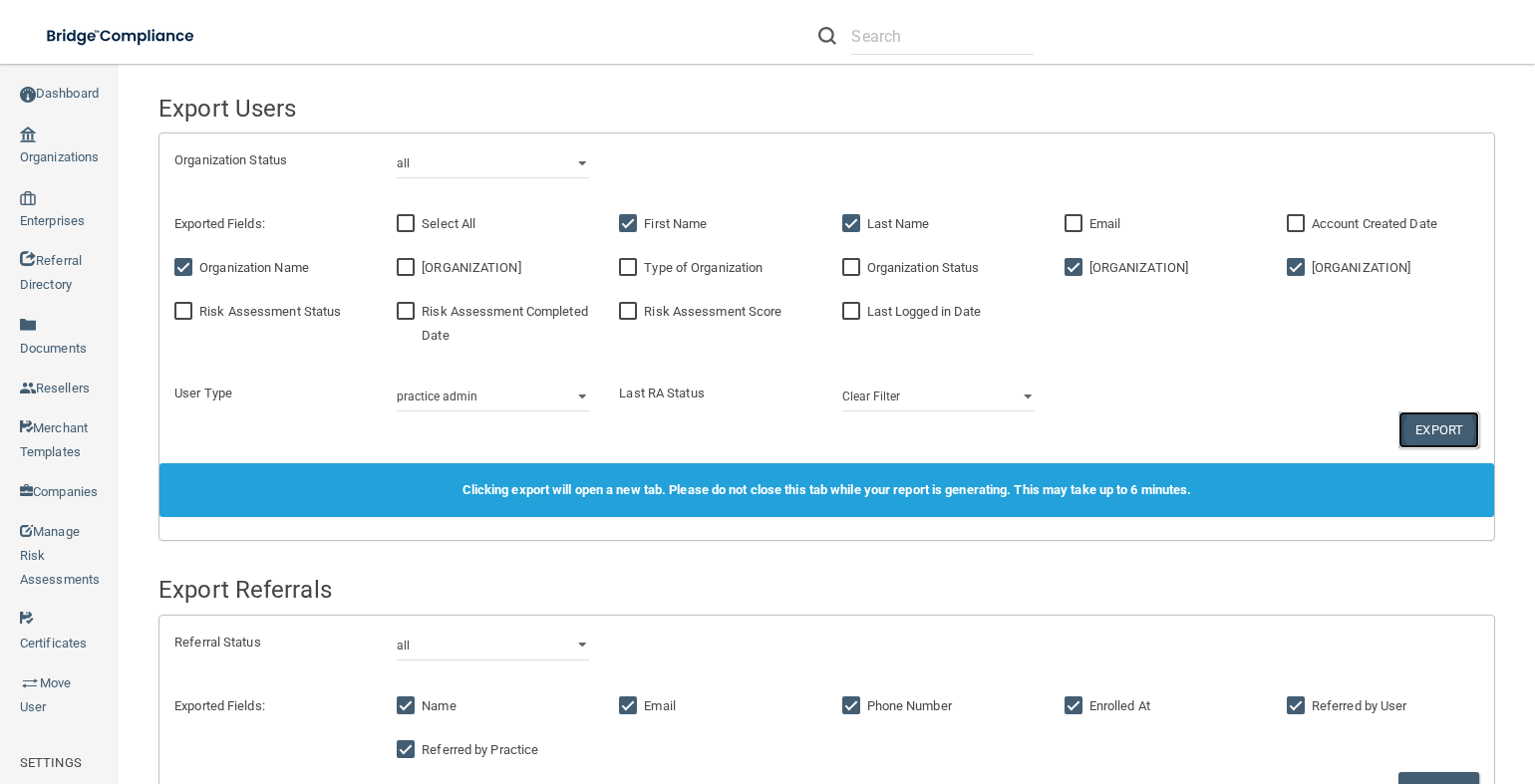click on "Export" at bounding box center (1438, 429) 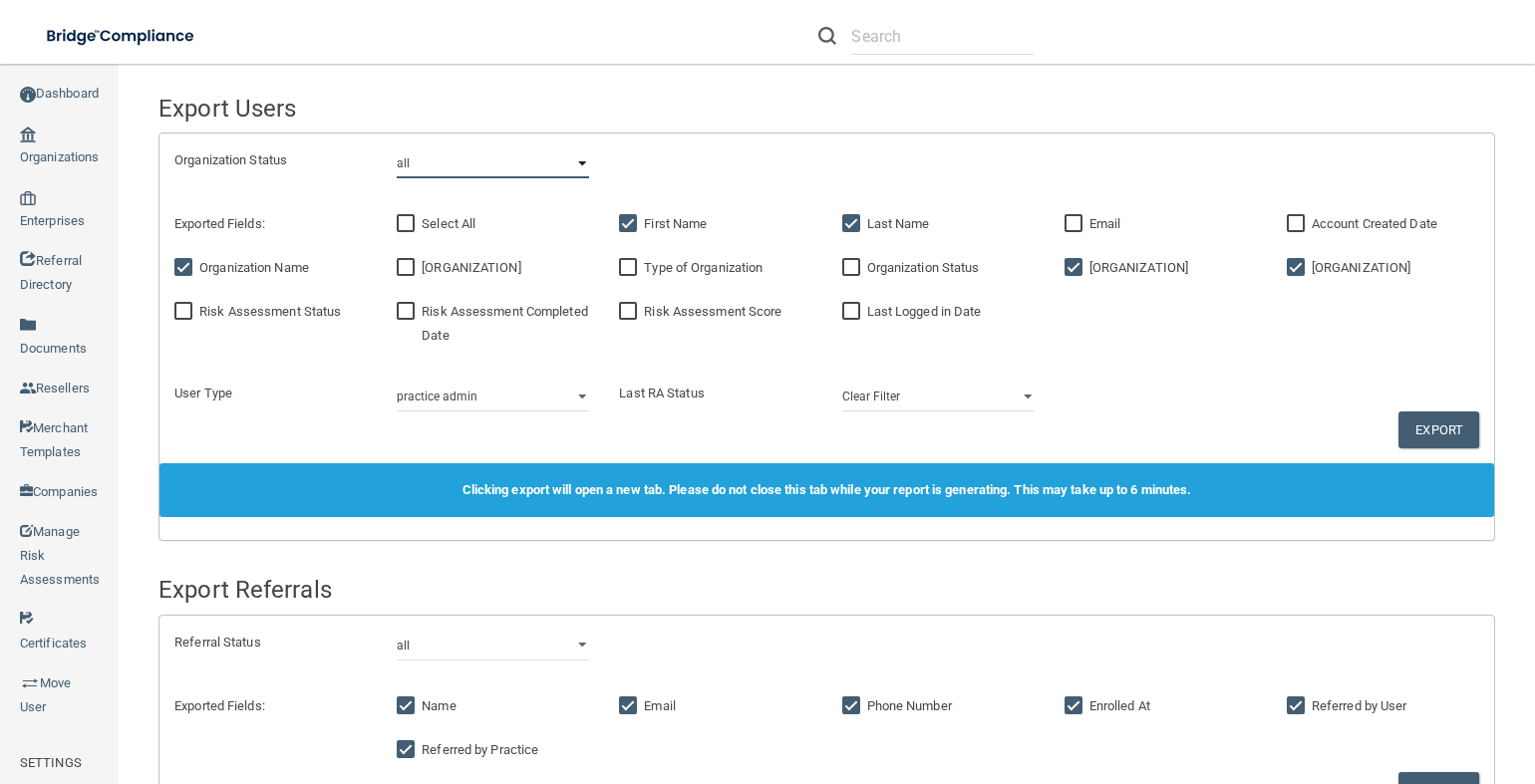 click on "all client disabled client lead" at bounding box center [492, 163] 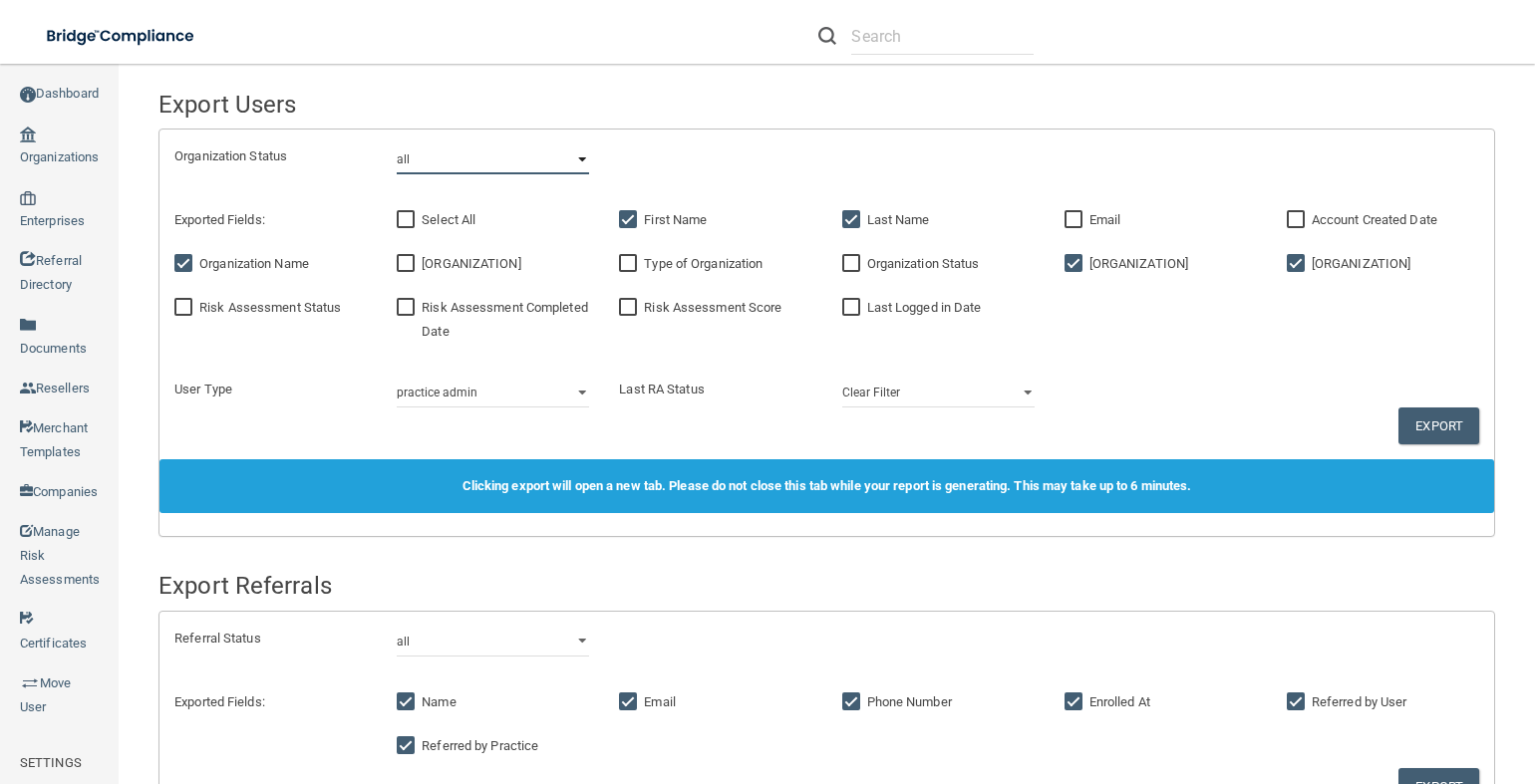 scroll, scrollTop: 0, scrollLeft: 0, axis: both 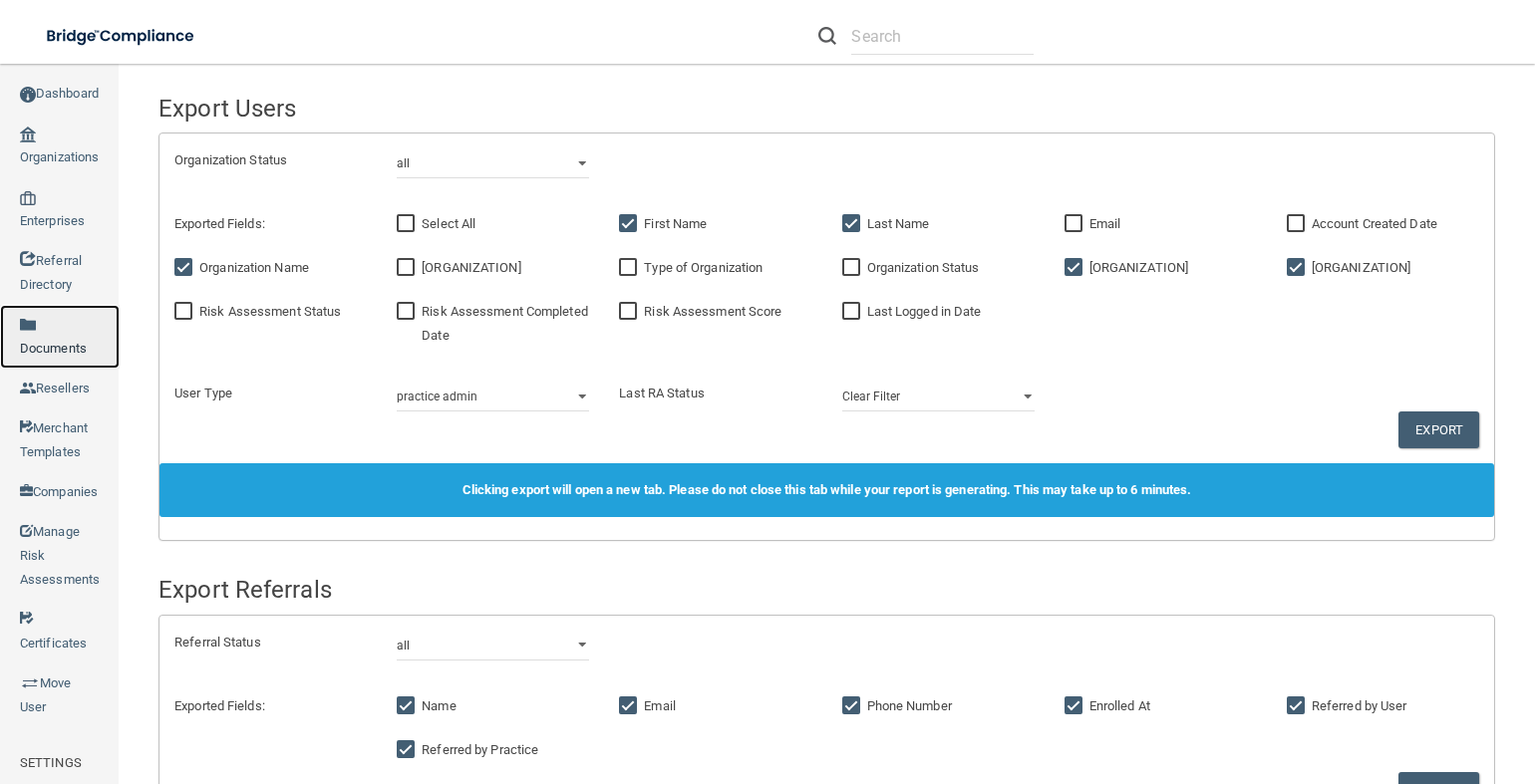 click on "Documents" at bounding box center [60, 337] 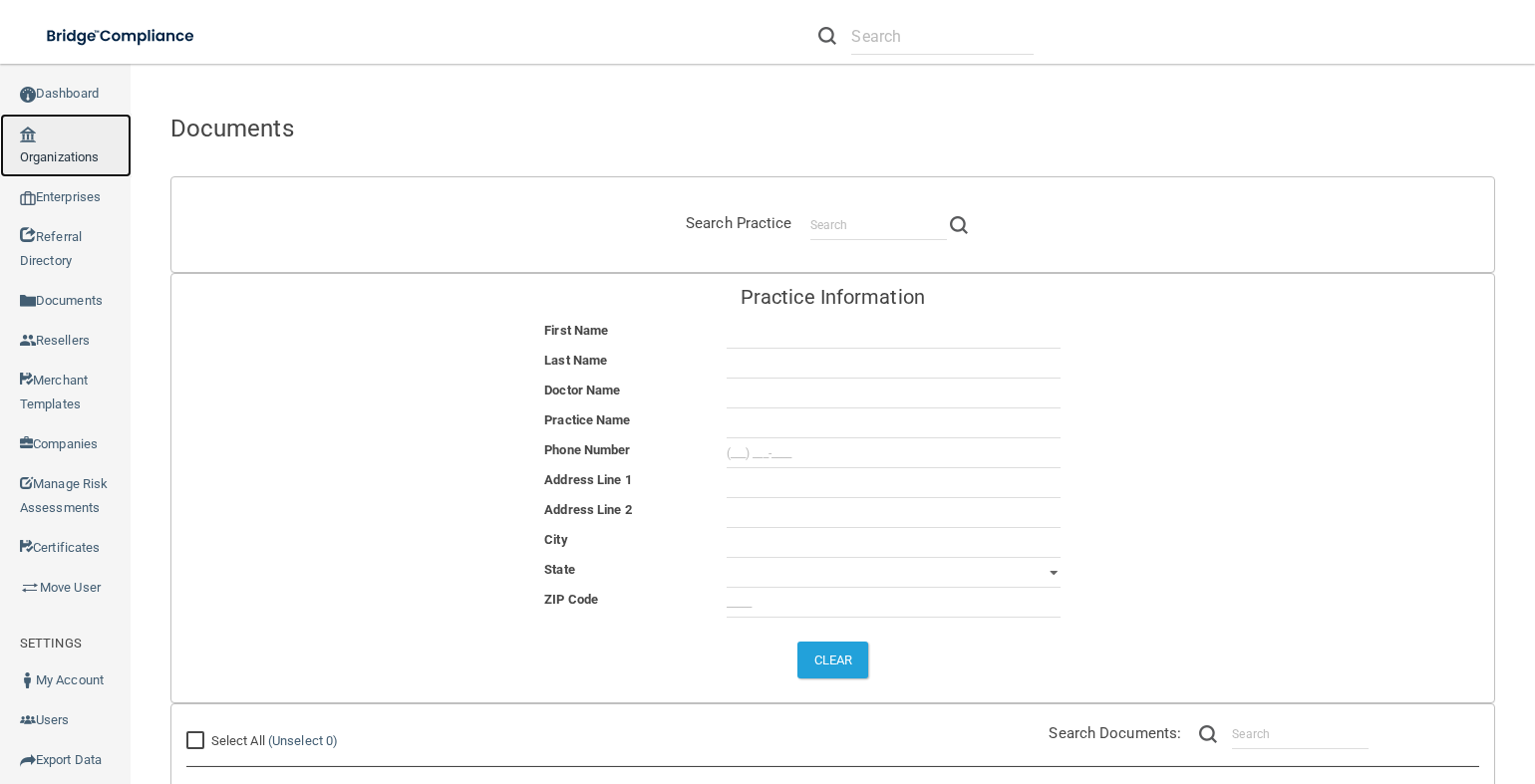 click on "Organizations" at bounding box center (66, 145) 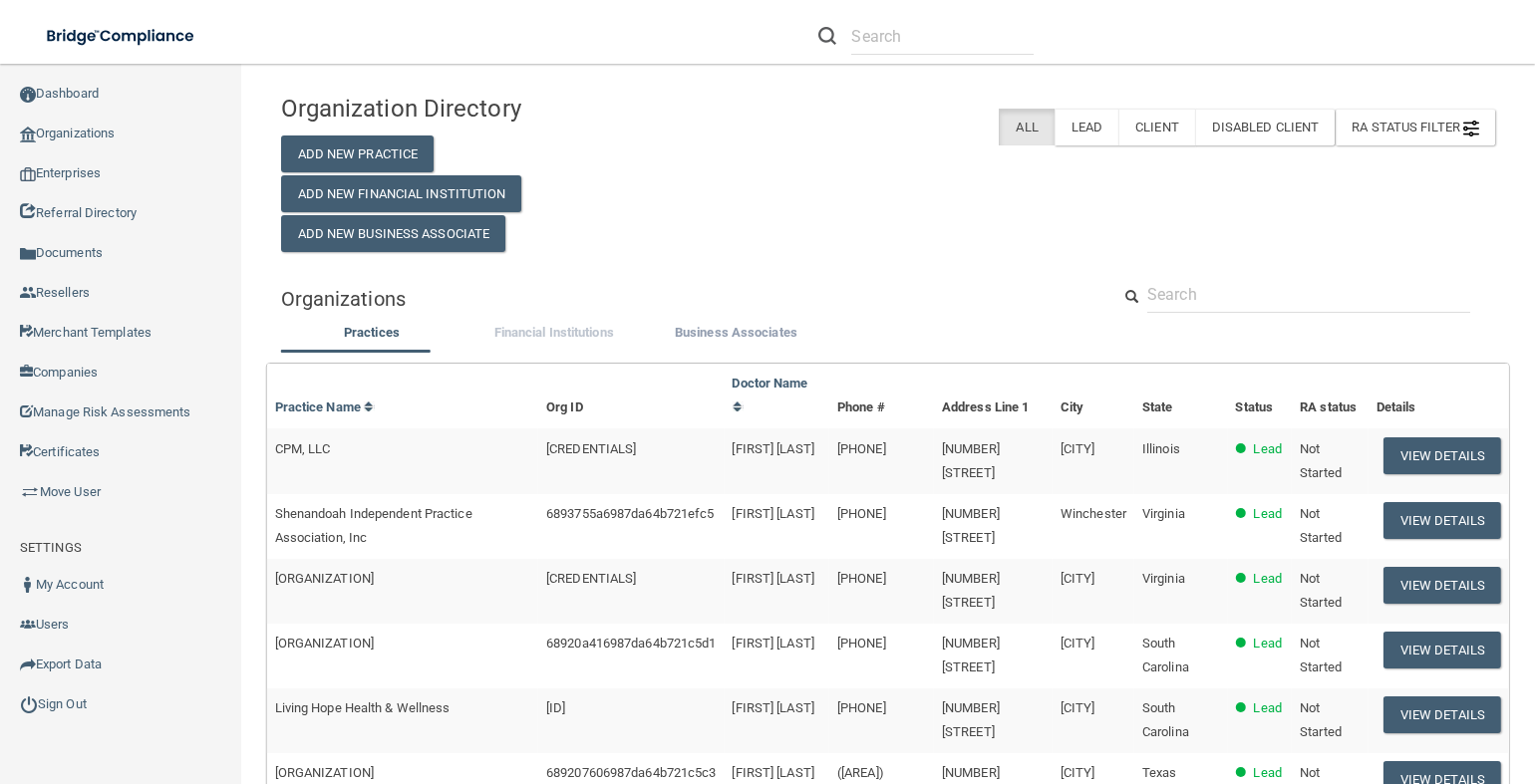 click on "Financial Institutions" at bounding box center [554, 332] 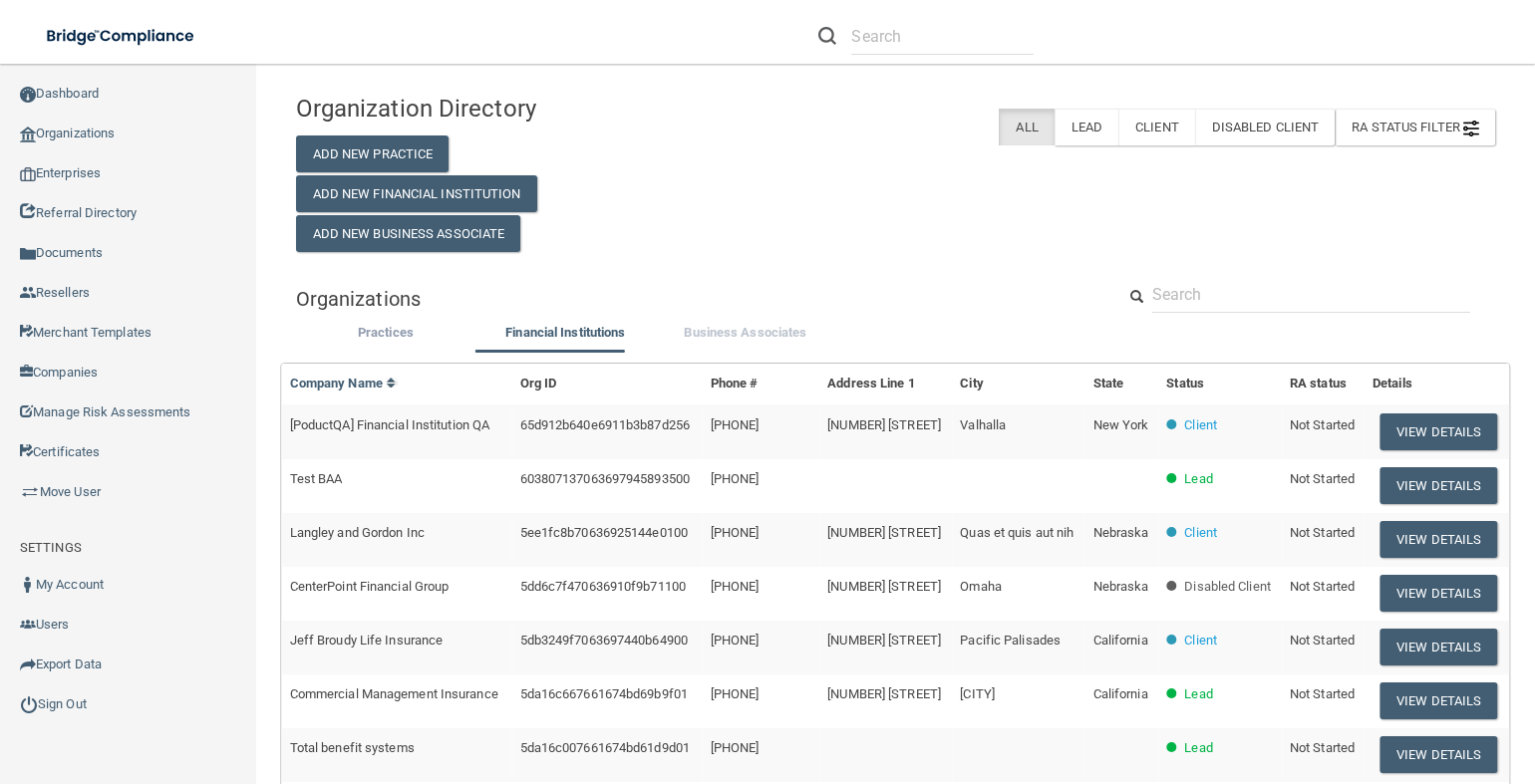 click on "Business Associates" at bounding box center [745, 332] 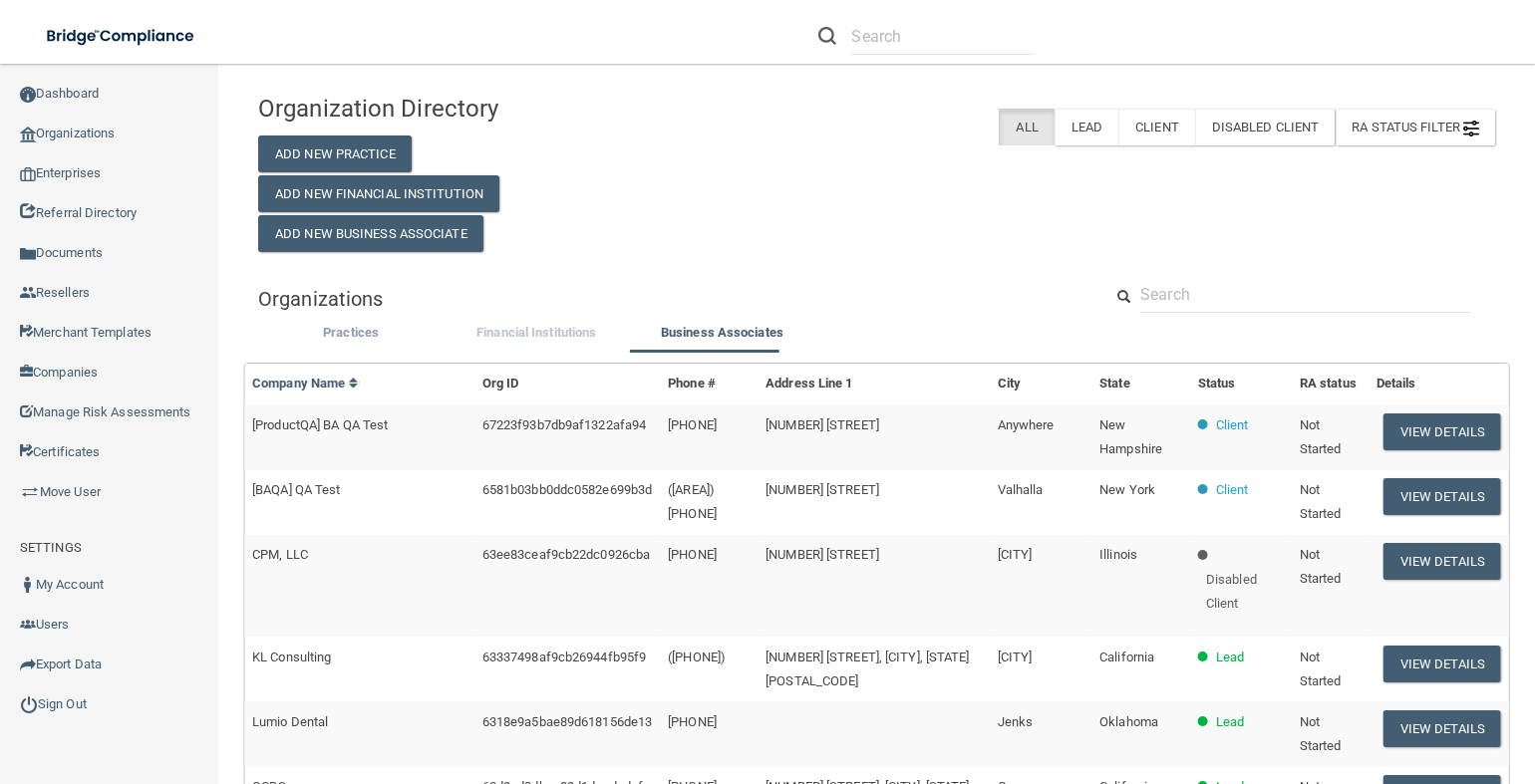 click on "Financial Institutions" at bounding box center [536, 332] 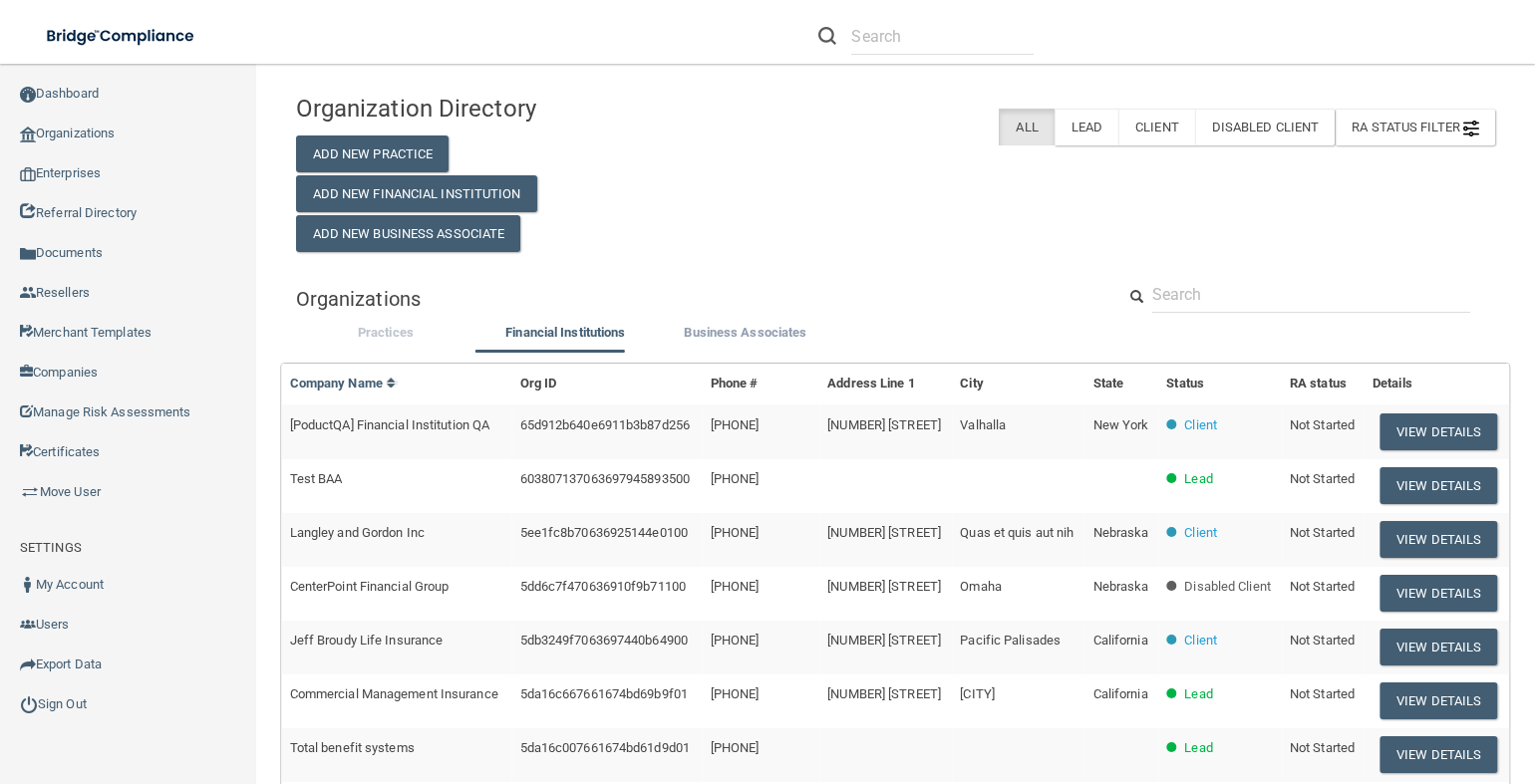 click on "Practices" at bounding box center [386, 332] 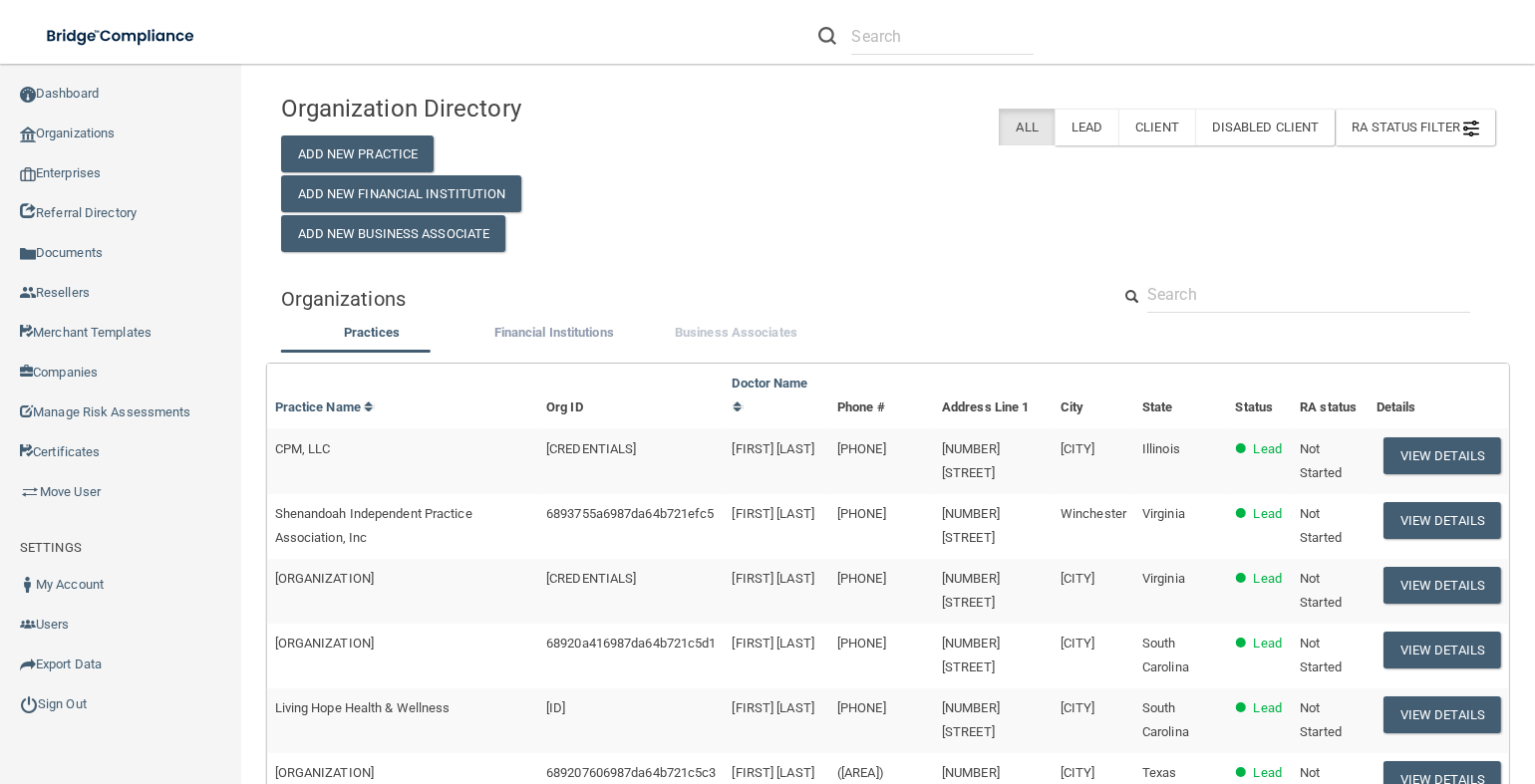 click on "Business Associates" at bounding box center (736, 332) 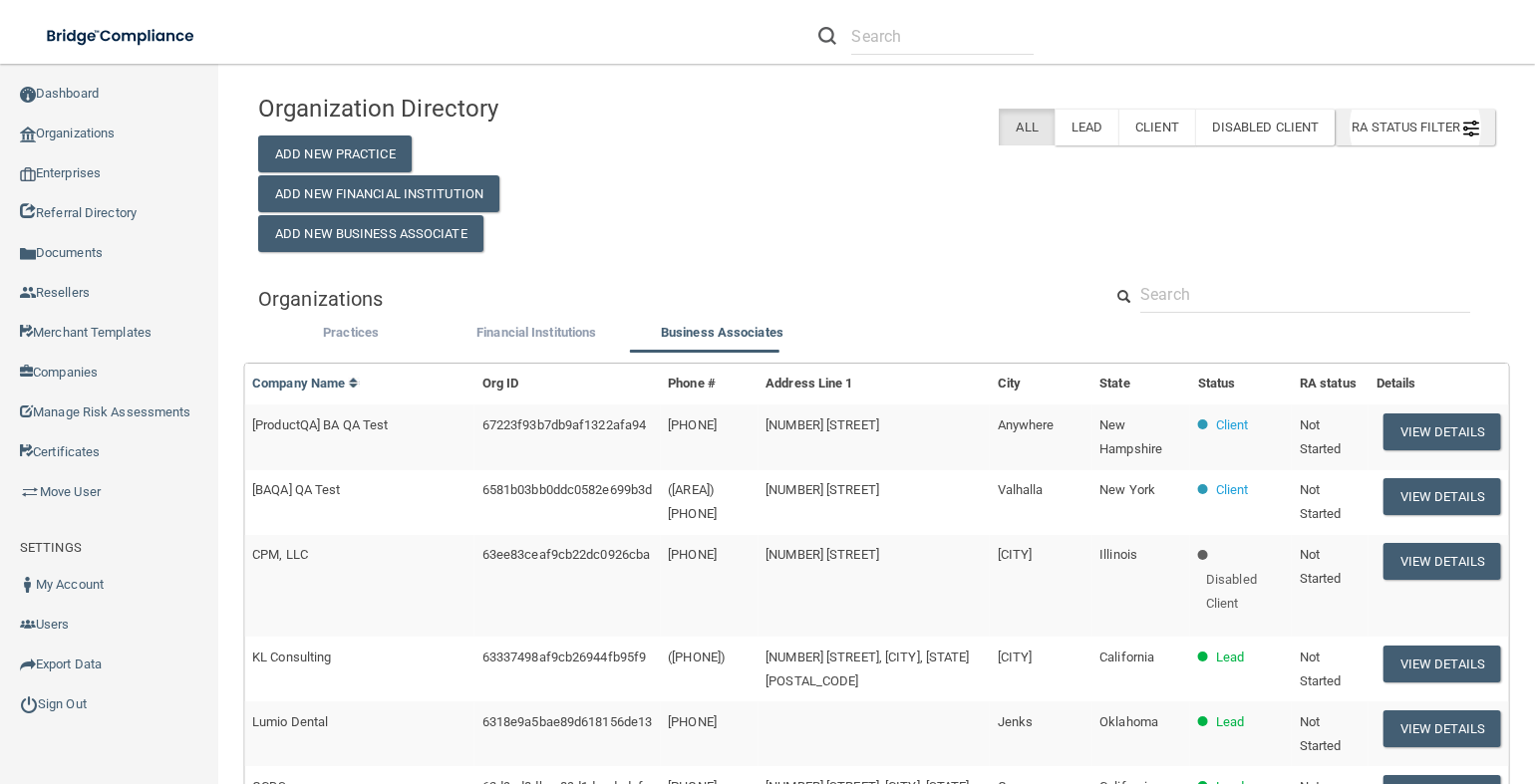 click at bounding box center [1471, 129] 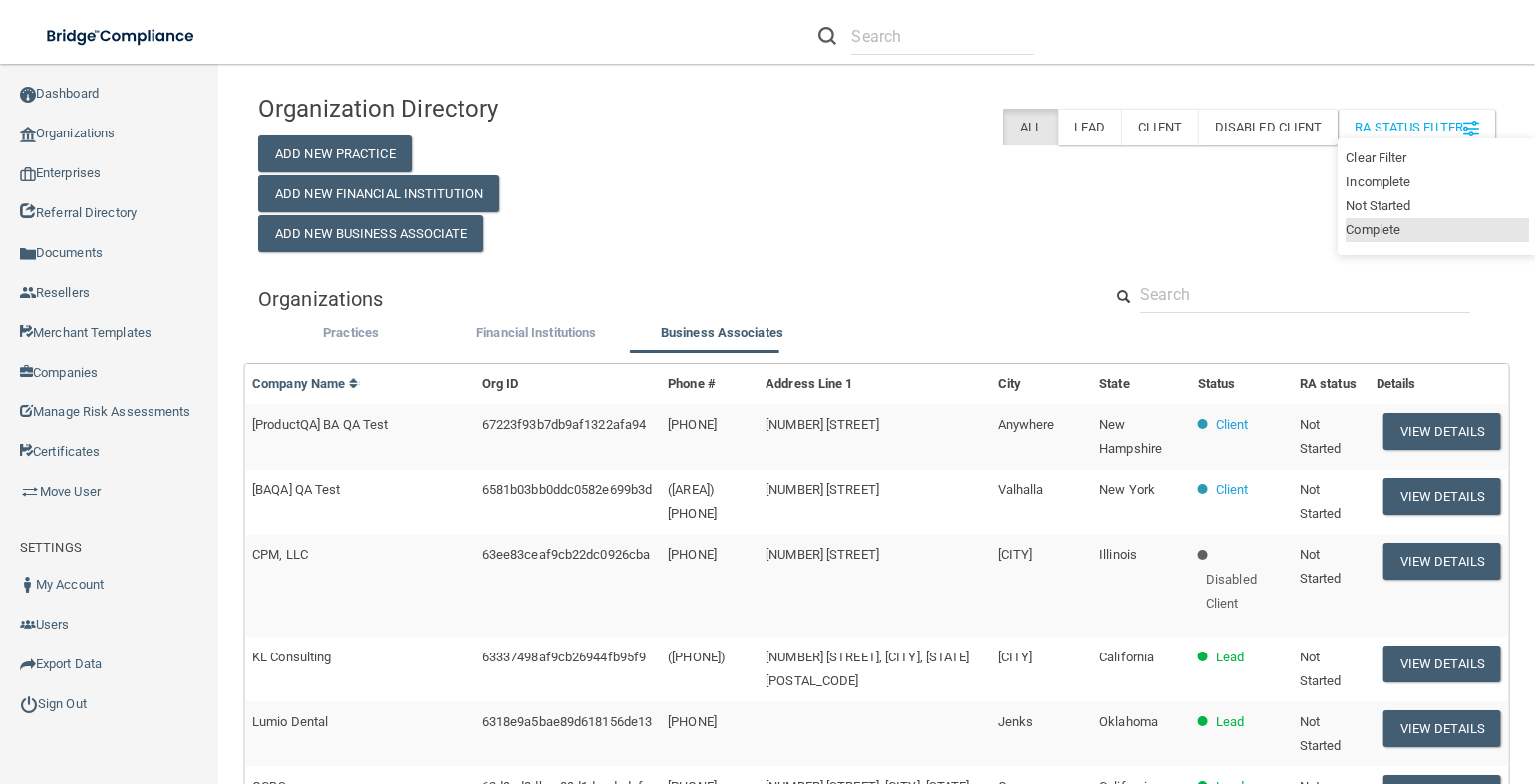 click on "Complete" at bounding box center [1437, 230] 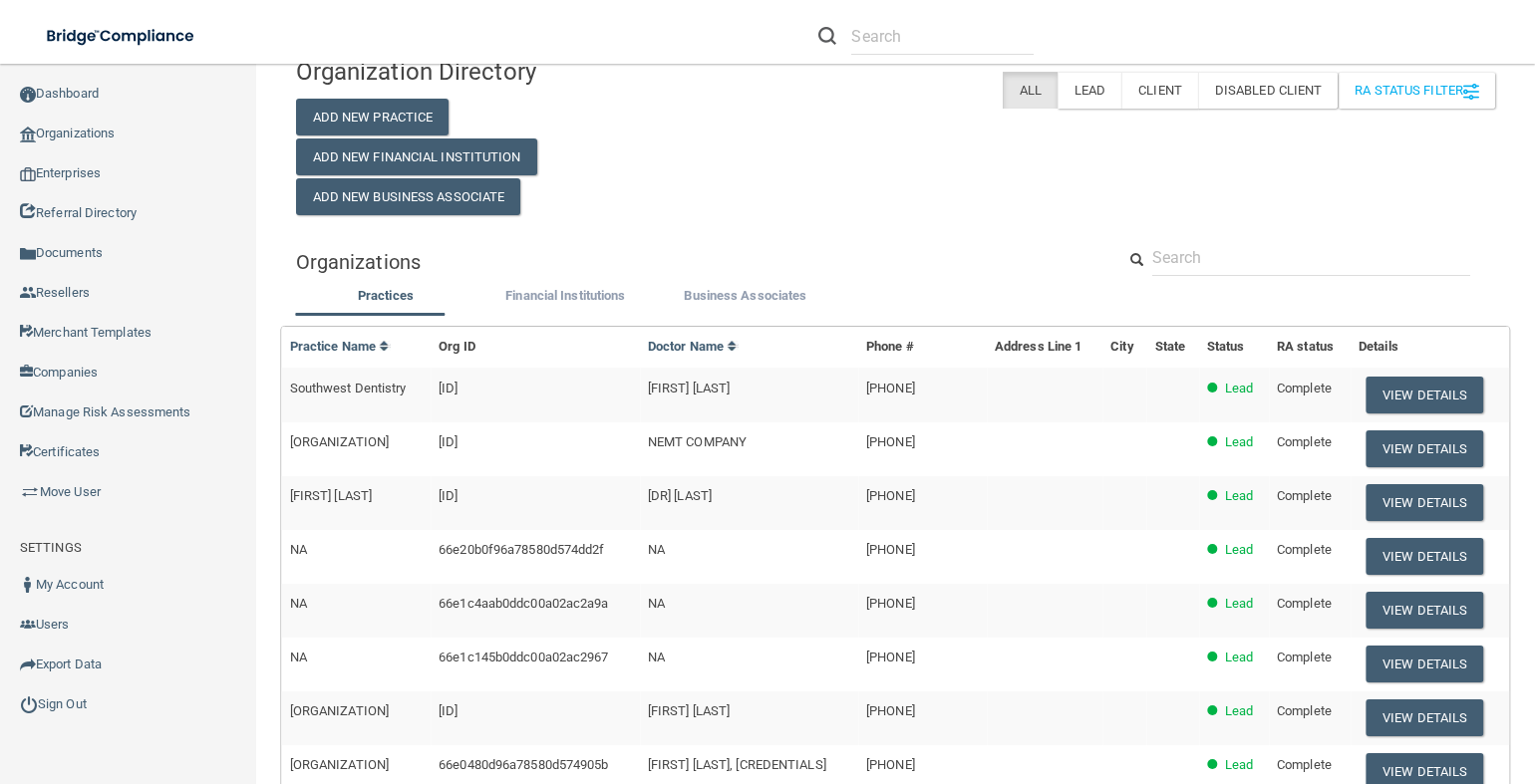scroll, scrollTop: 0, scrollLeft: 0, axis: both 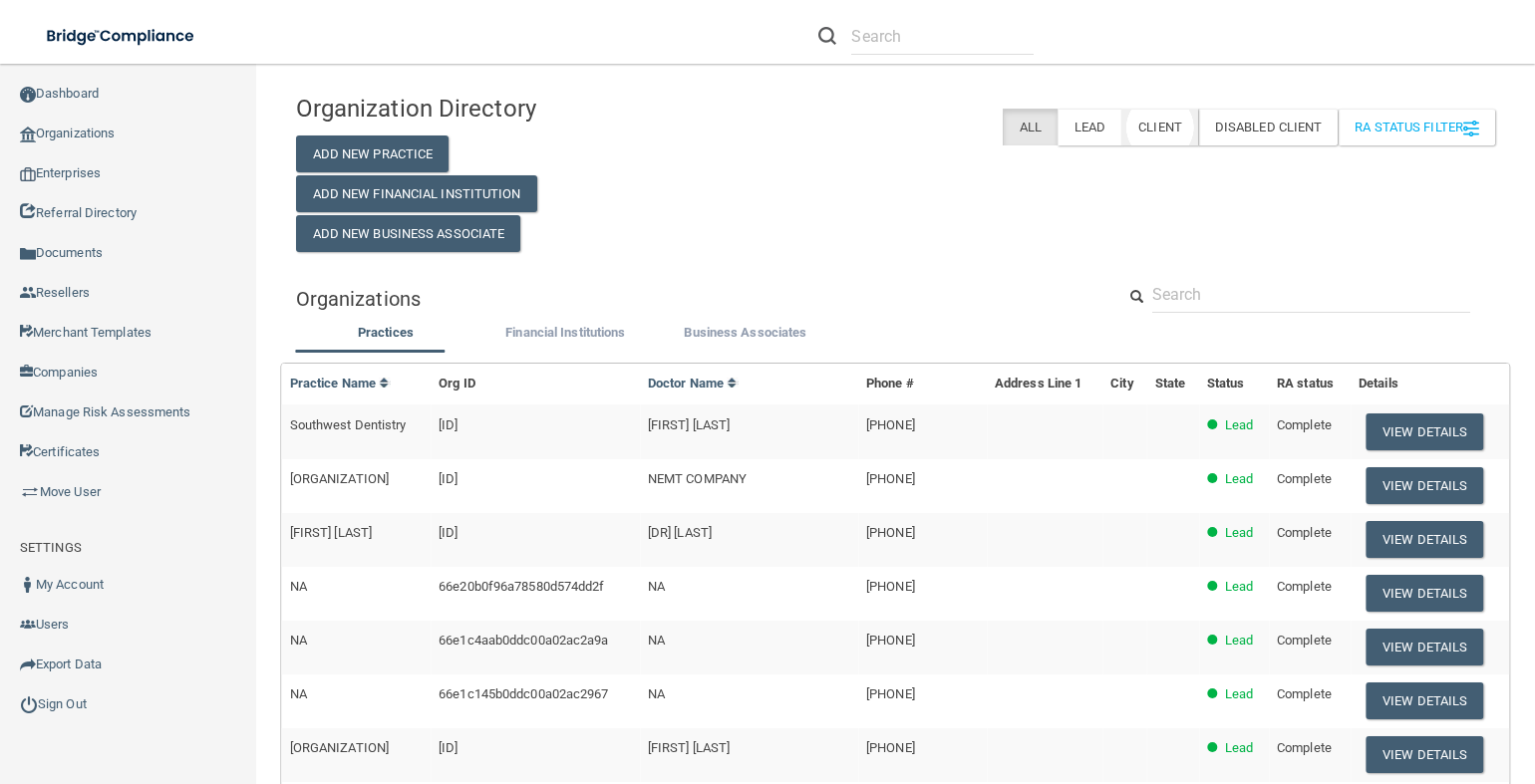 click on "Client" at bounding box center (1159, 127) 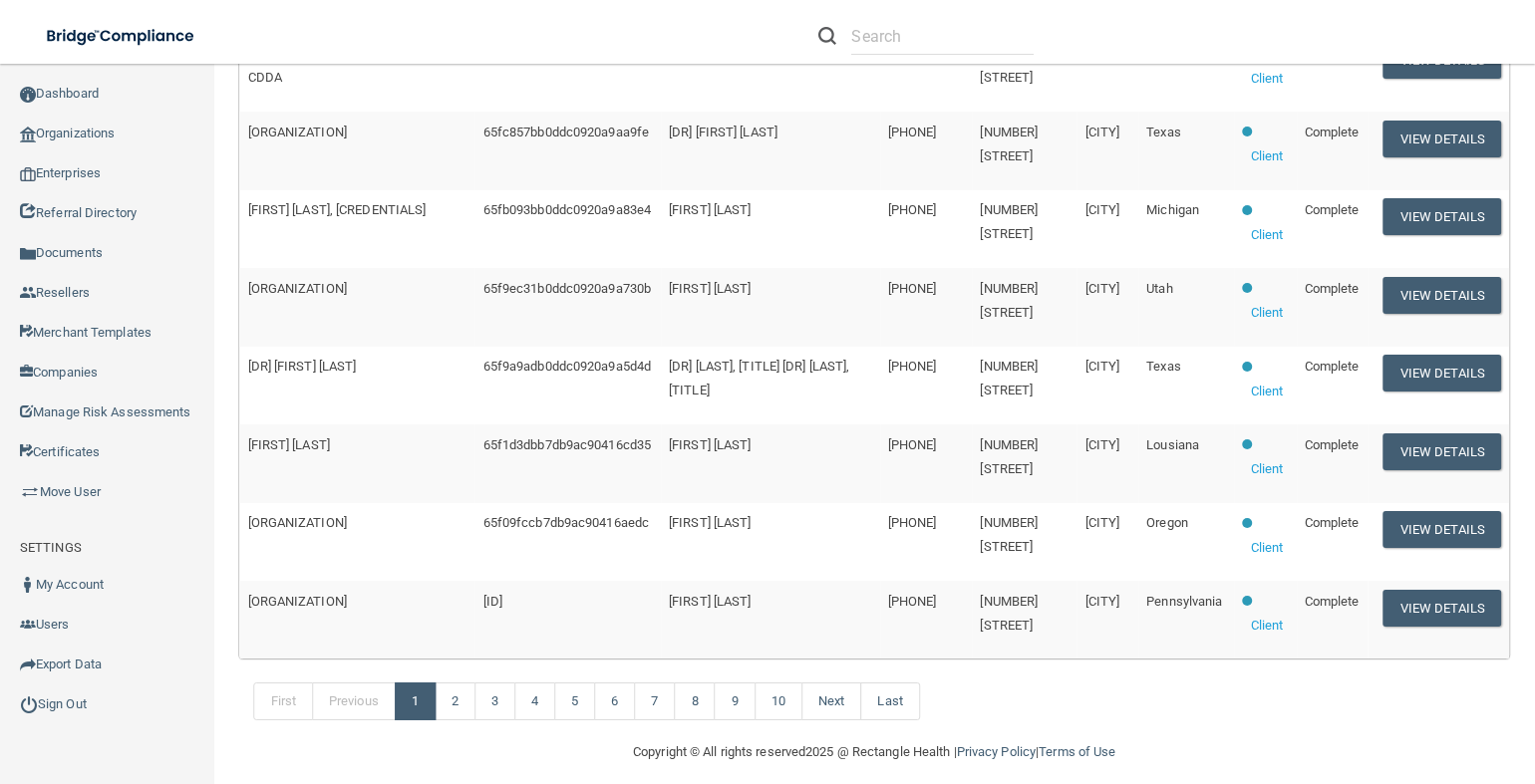 scroll, scrollTop: 959, scrollLeft: 0, axis: vertical 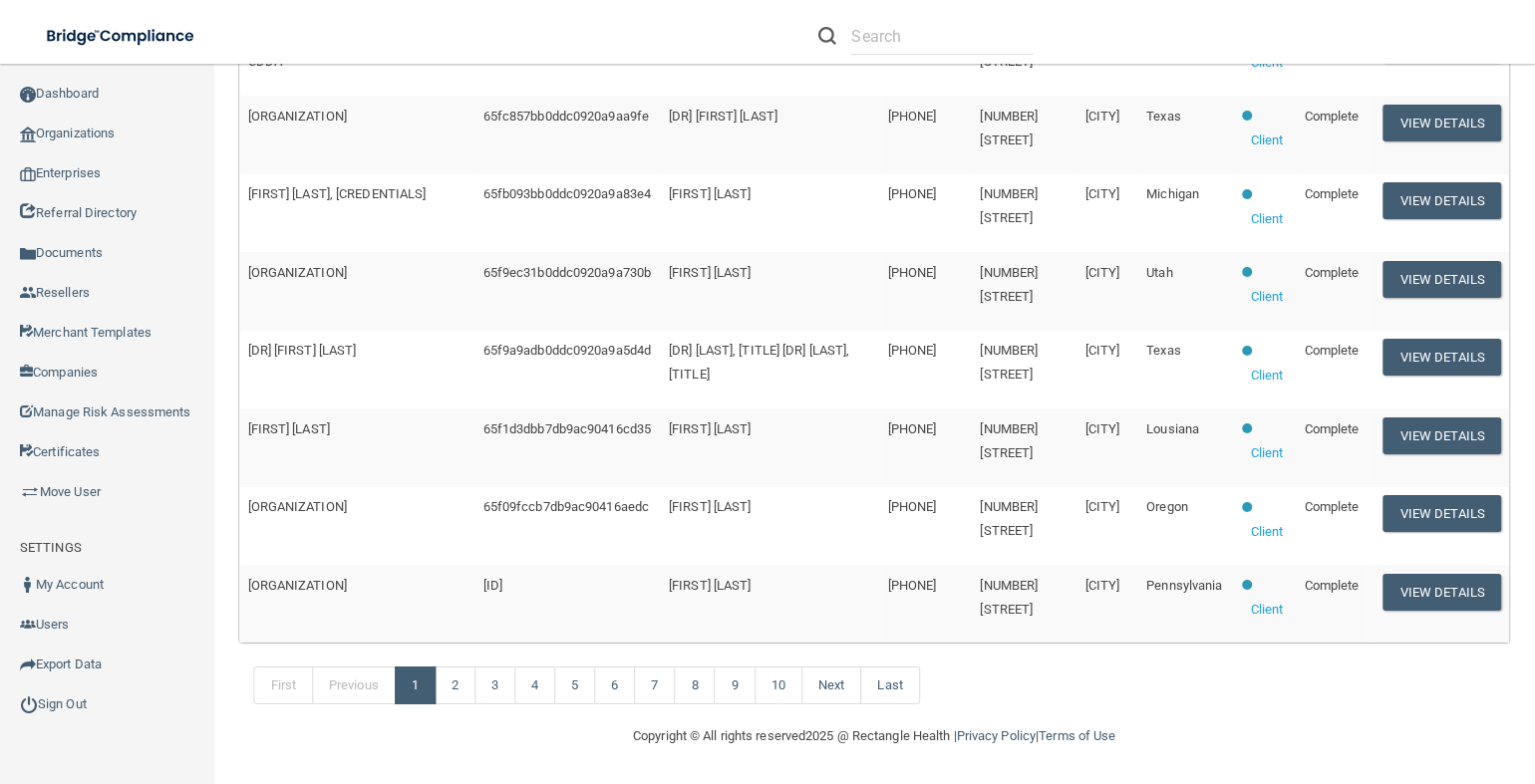 click on "65f09fccb7db9ac90416aedc" at bounding box center (566, 506) 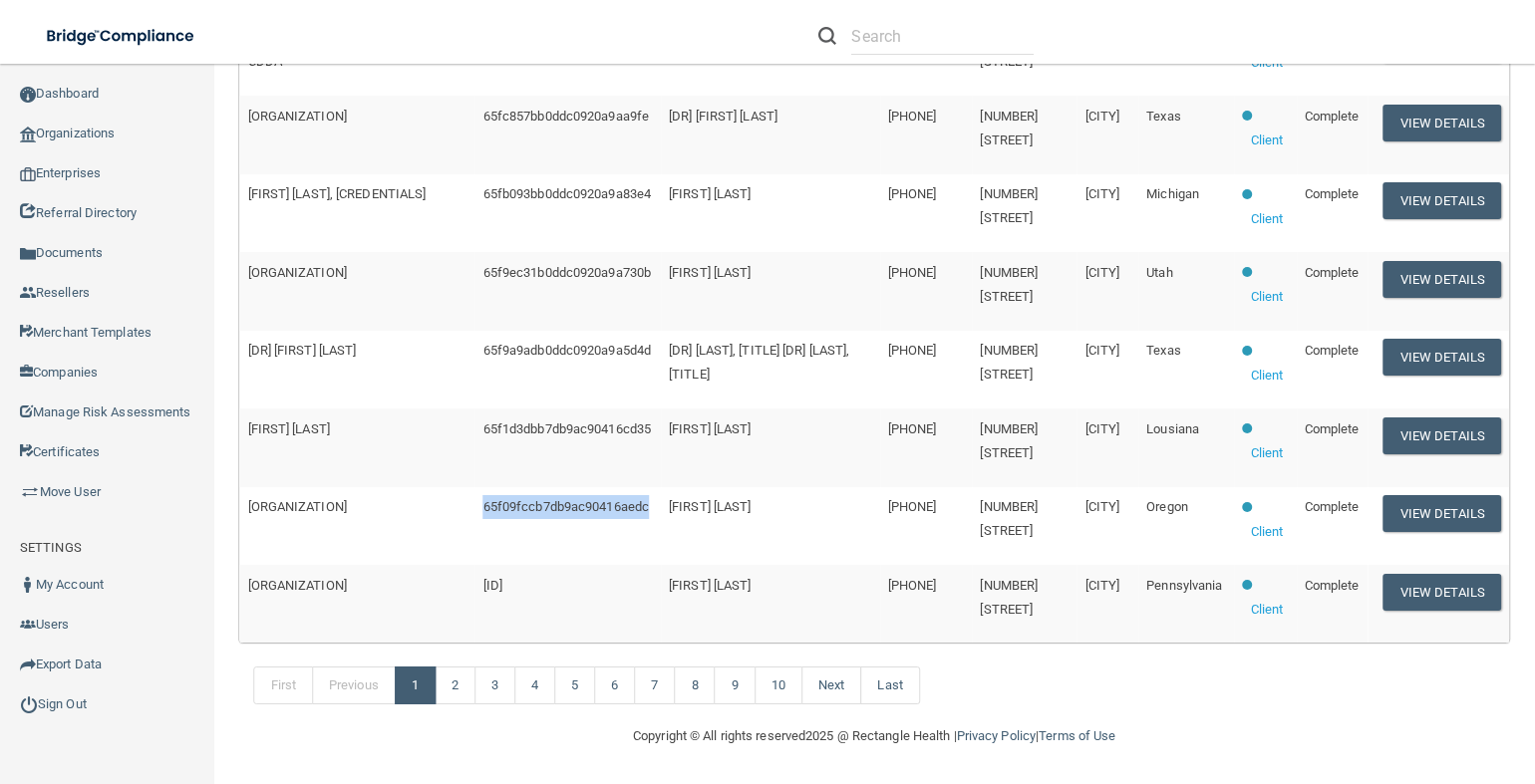 click on "65f09fccb7db9ac90416aedc" at bounding box center (566, 506) 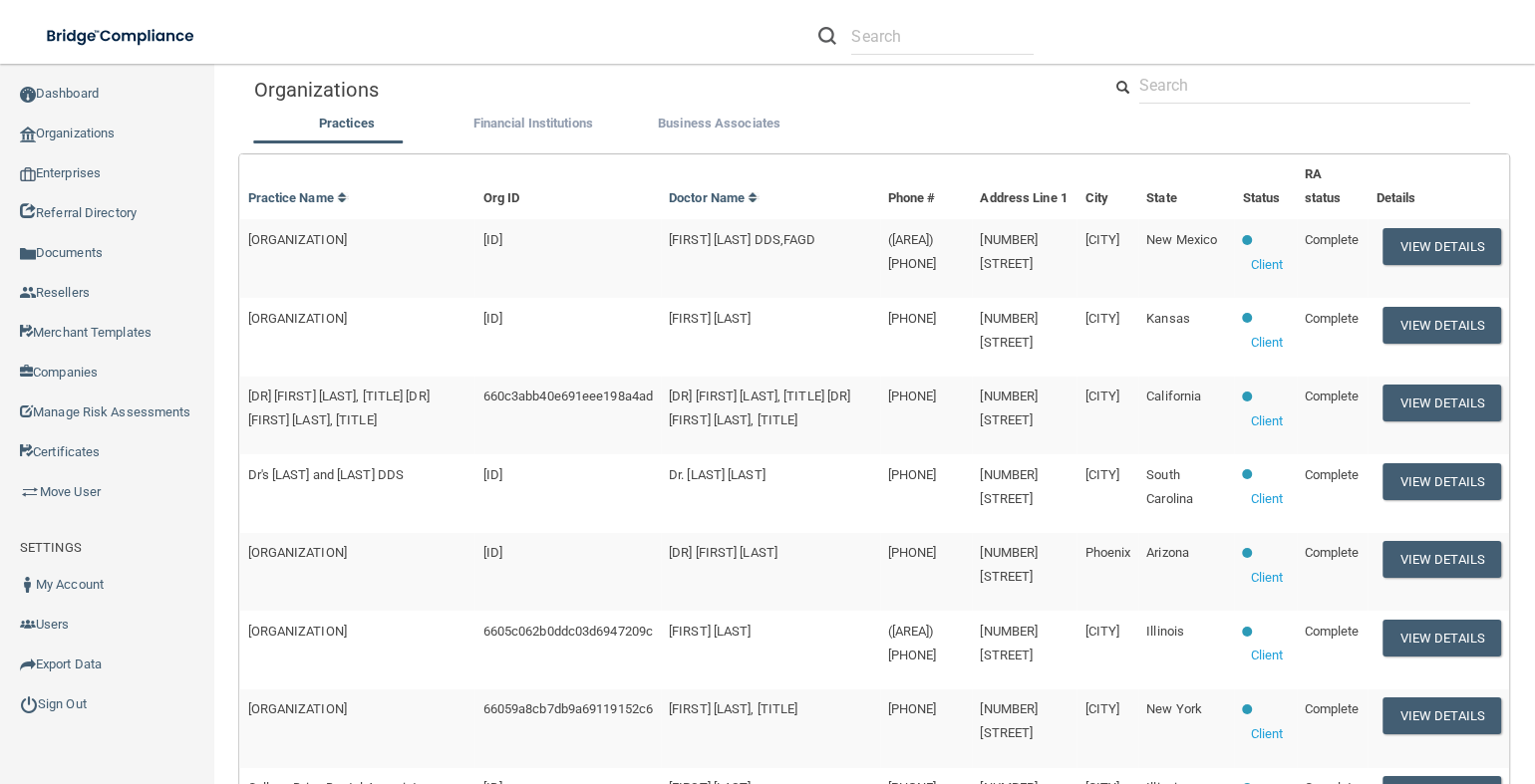 scroll, scrollTop: 0, scrollLeft: 0, axis: both 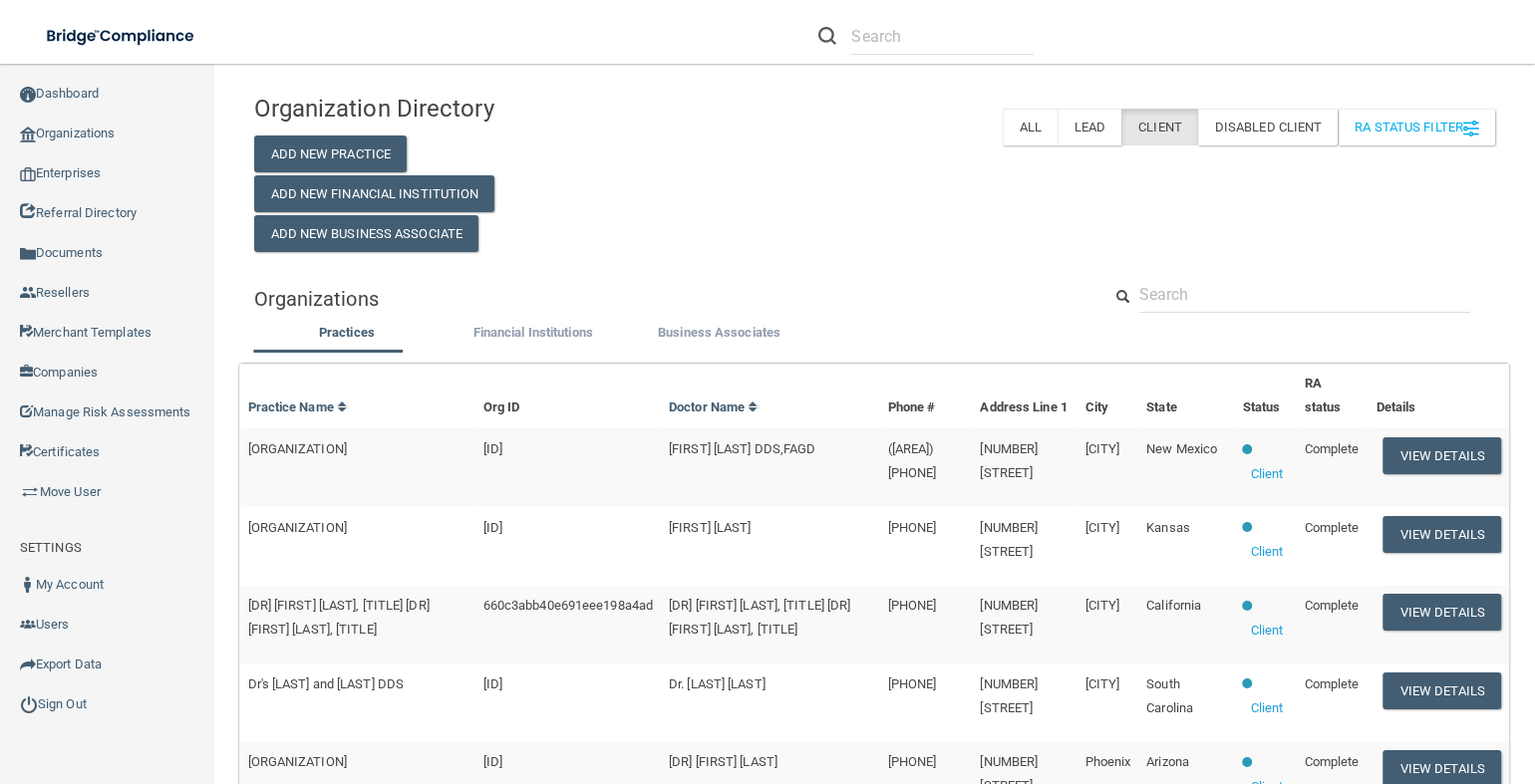 click on "[ID]" at bounding box center (492, 448) 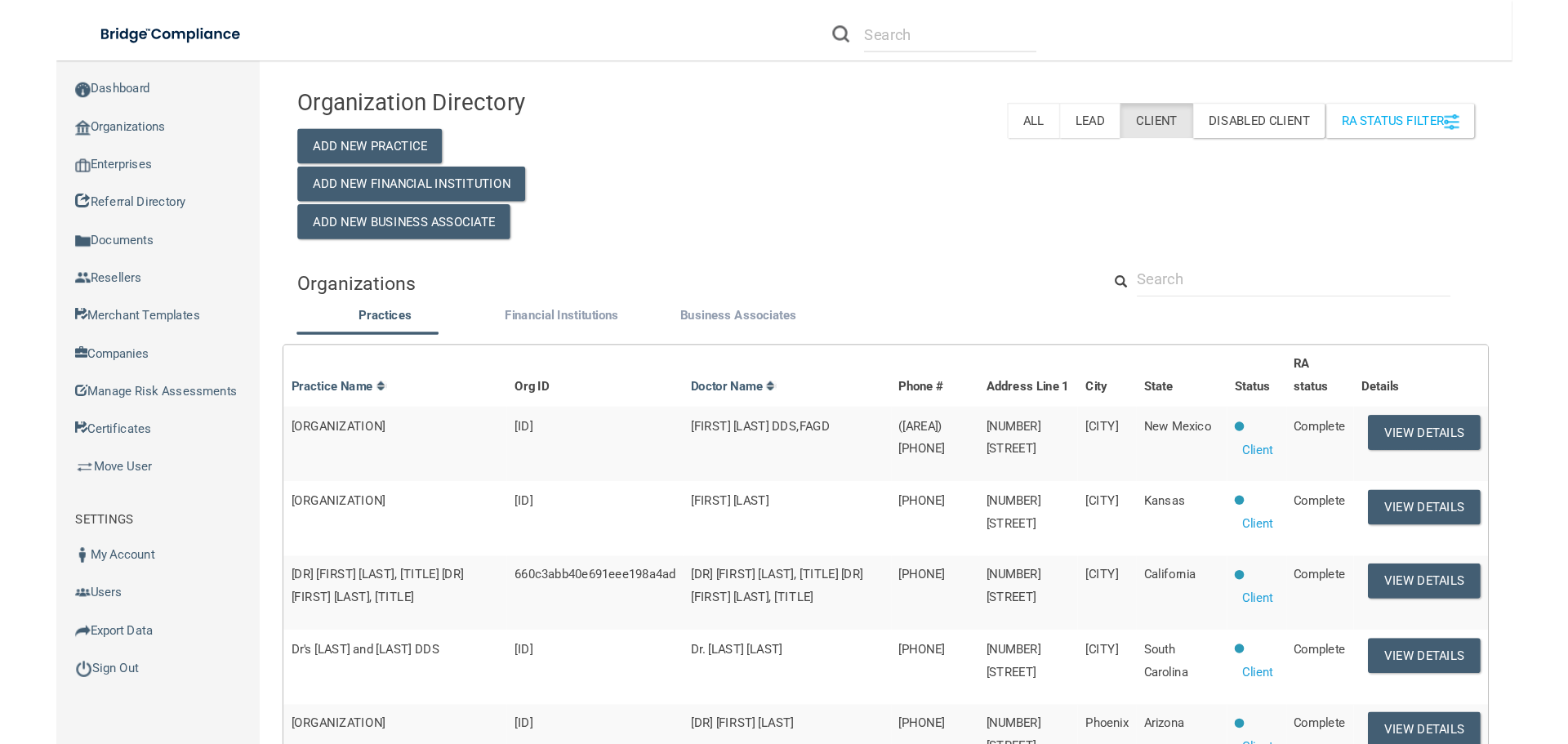 scroll, scrollTop: 2, scrollLeft: 0, axis: vertical 